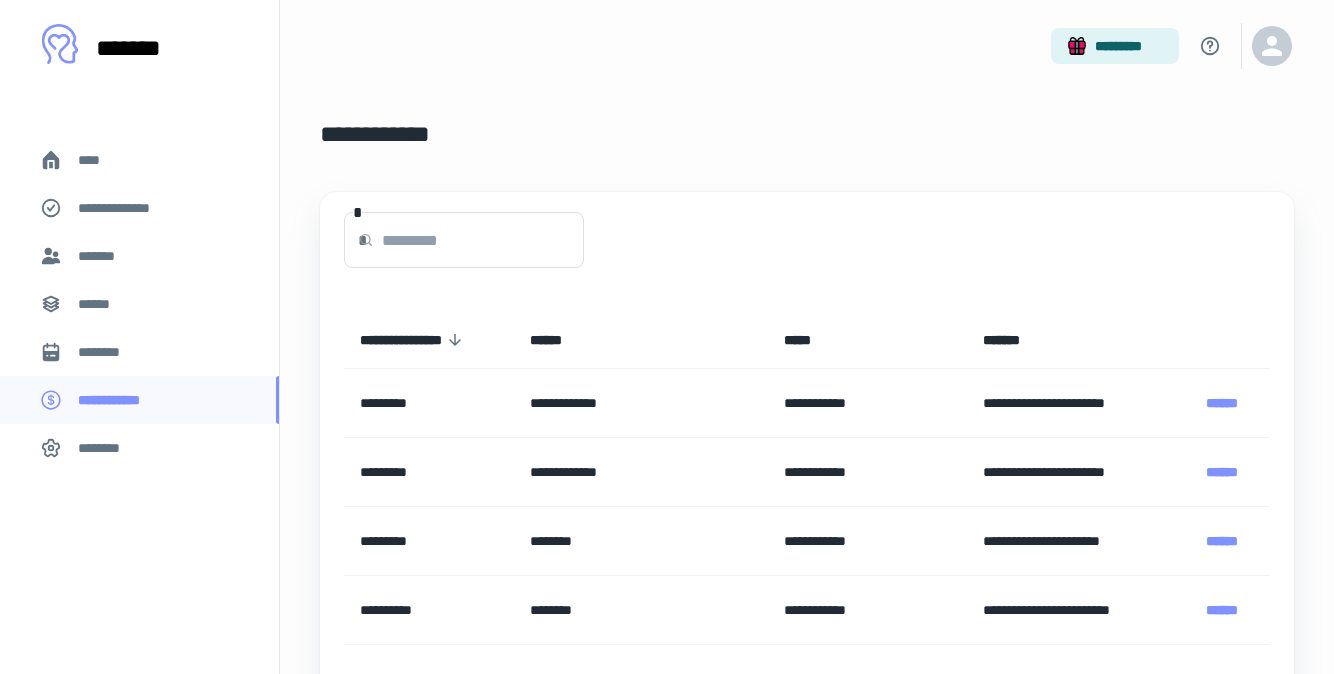 scroll, scrollTop: 0, scrollLeft: 0, axis: both 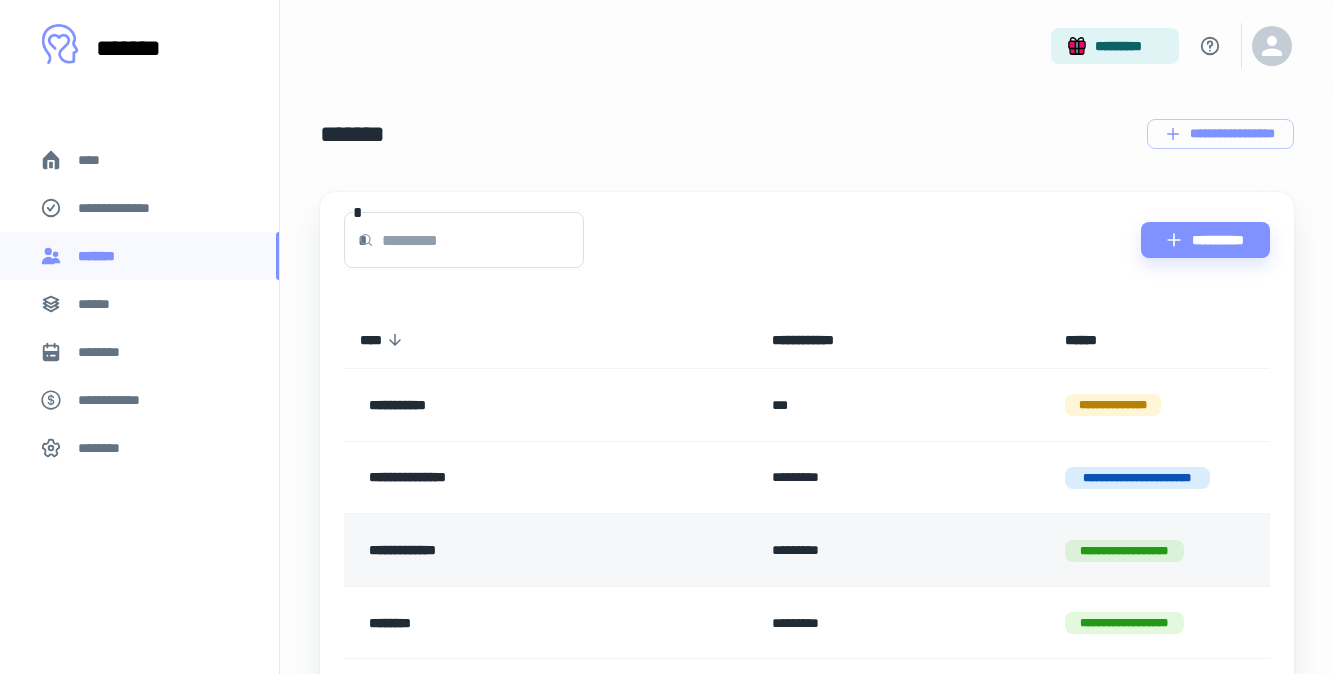 click on "**********" at bounding box center (509, 550) 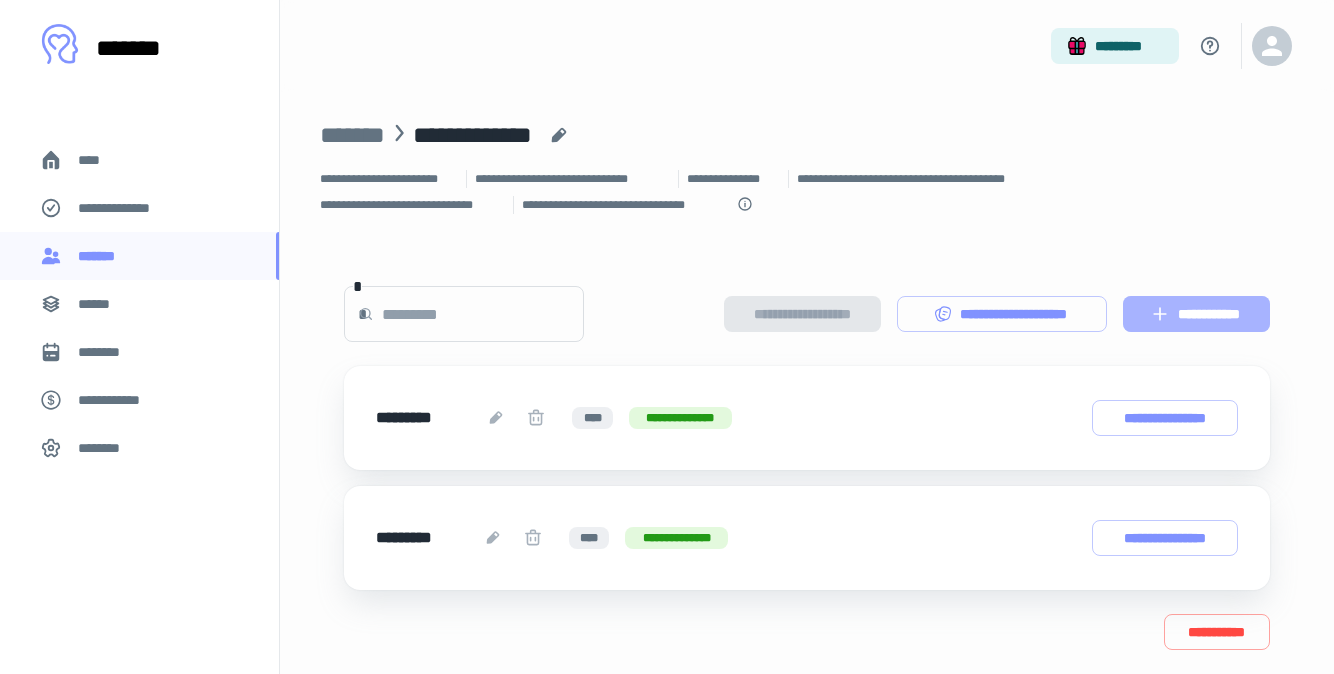 click on "**********" at bounding box center (1196, 314) 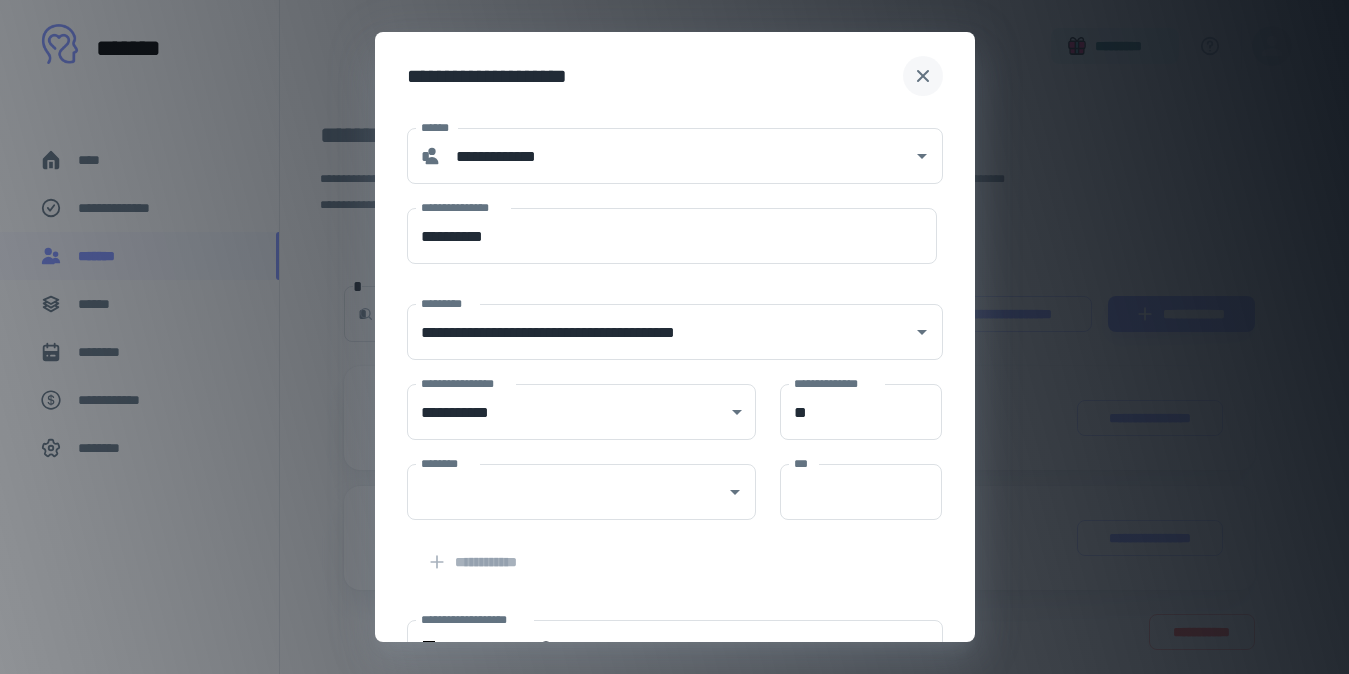 click at bounding box center [923, 76] 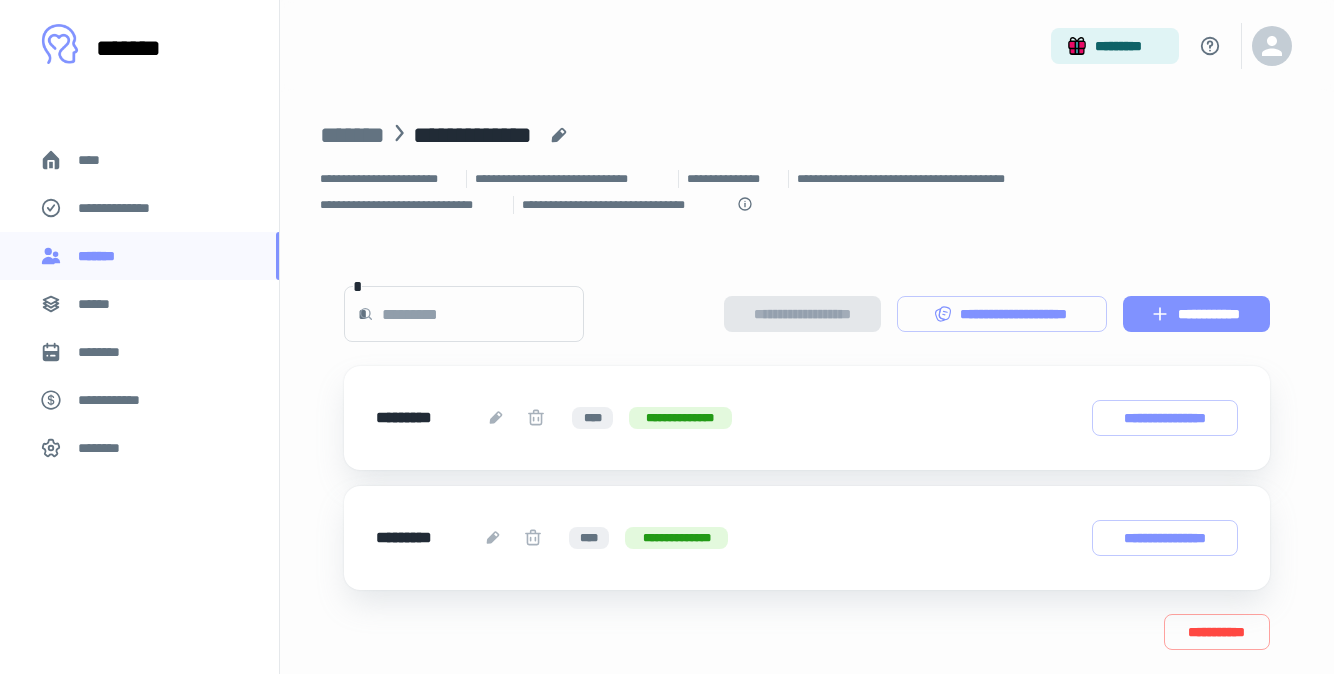 click on "**********" at bounding box center (1196, 314) 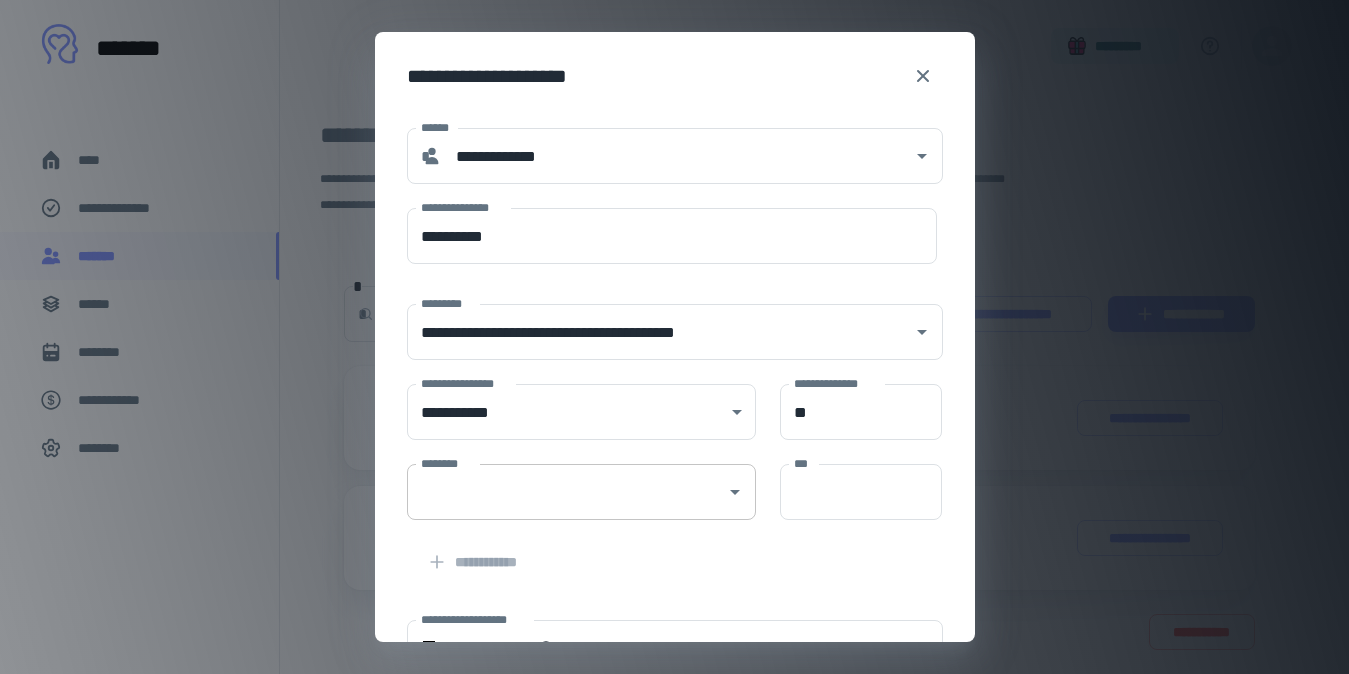 click on "********" at bounding box center (566, 492) 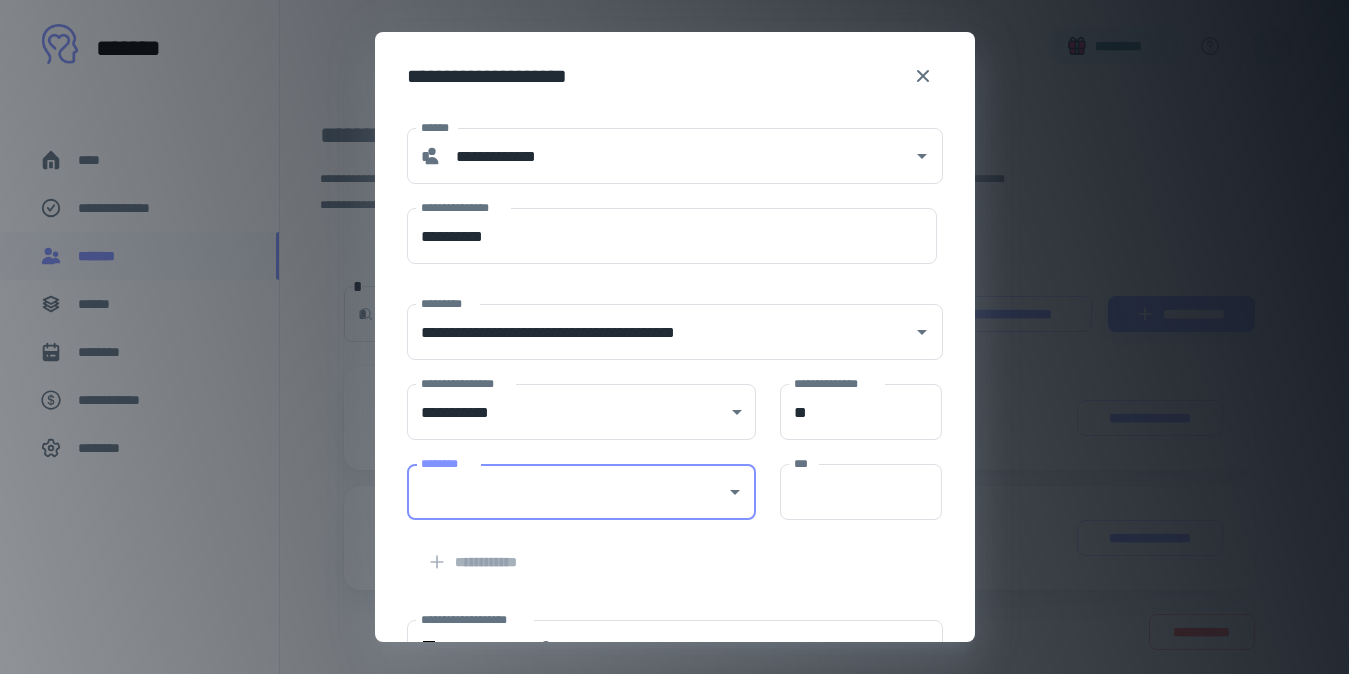 click on "********" at bounding box center (566, 492) 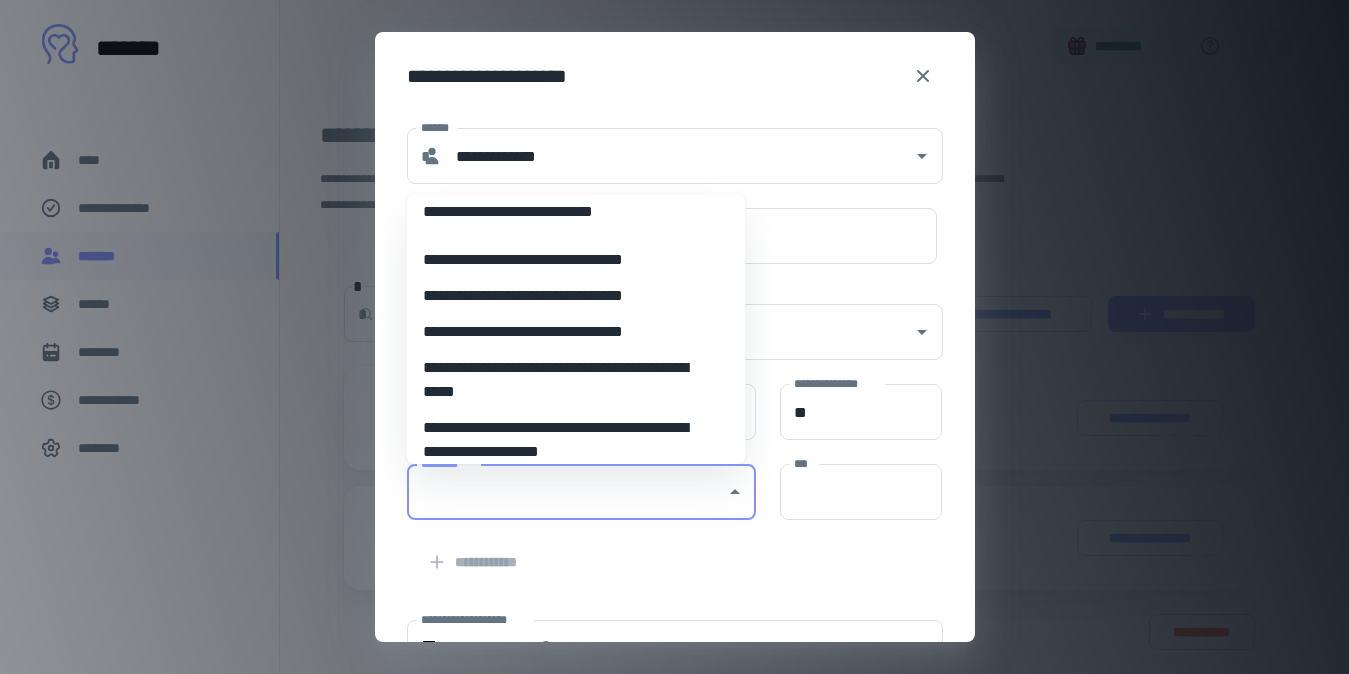 scroll, scrollTop: 218, scrollLeft: 0, axis: vertical 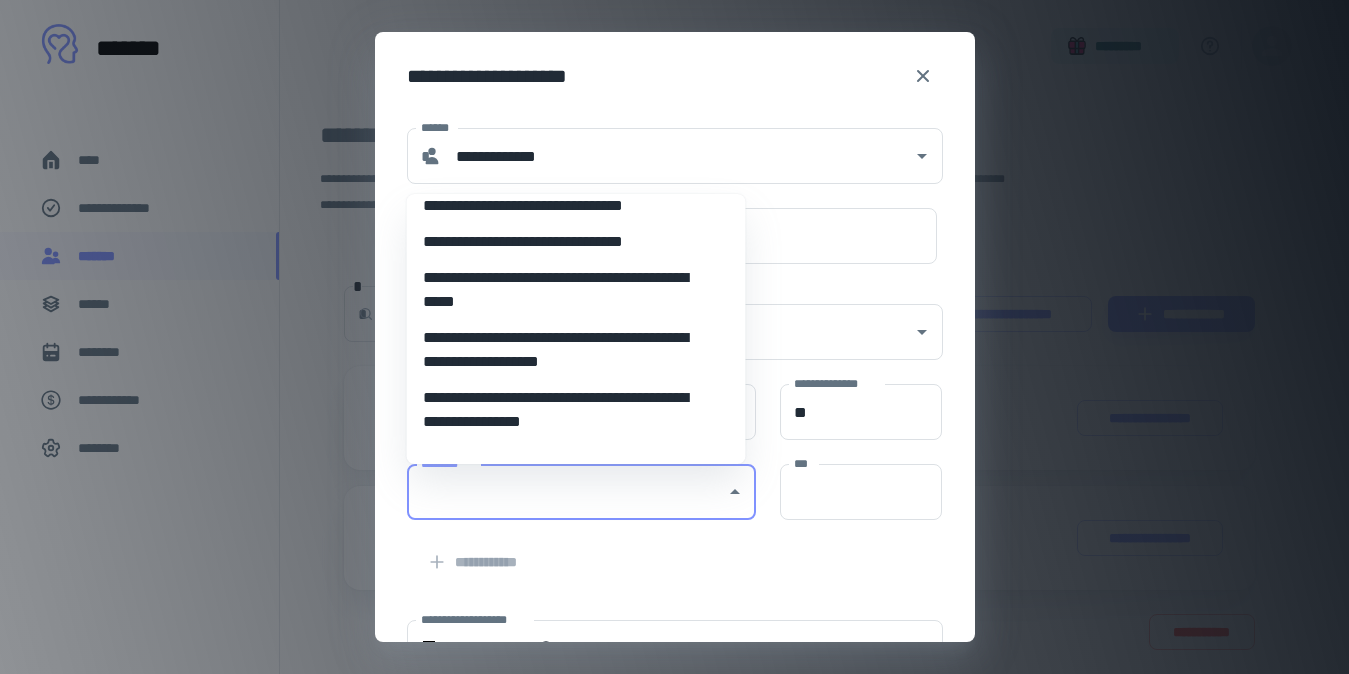 click on "**********" at bounding box center (569, 350) 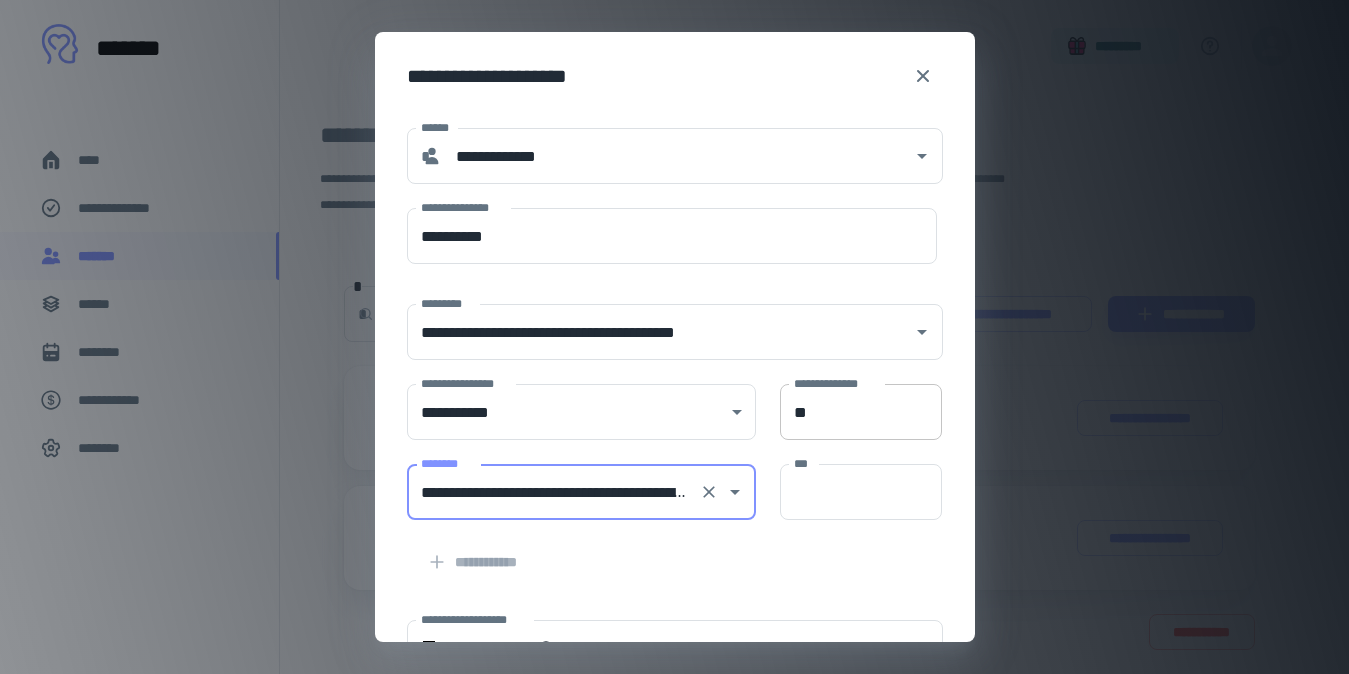click on "**" at bounding box center (861, 412) 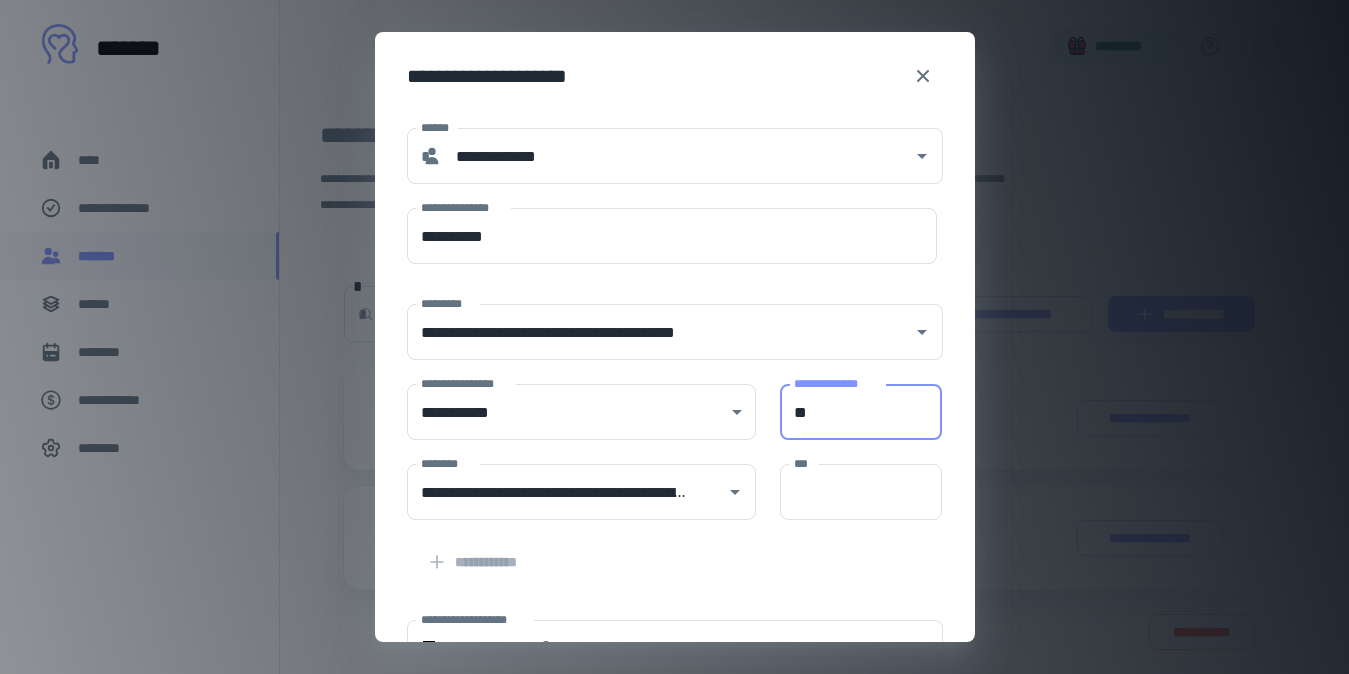 type on "*" 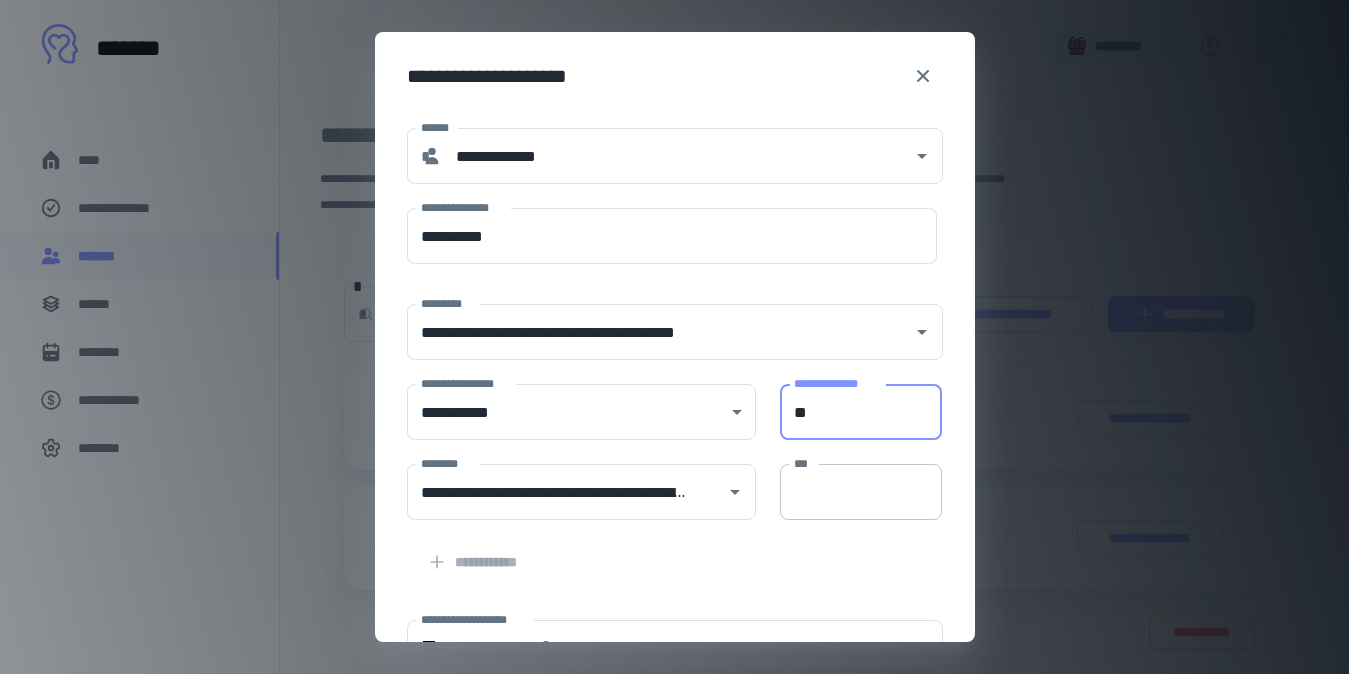 type on "**" 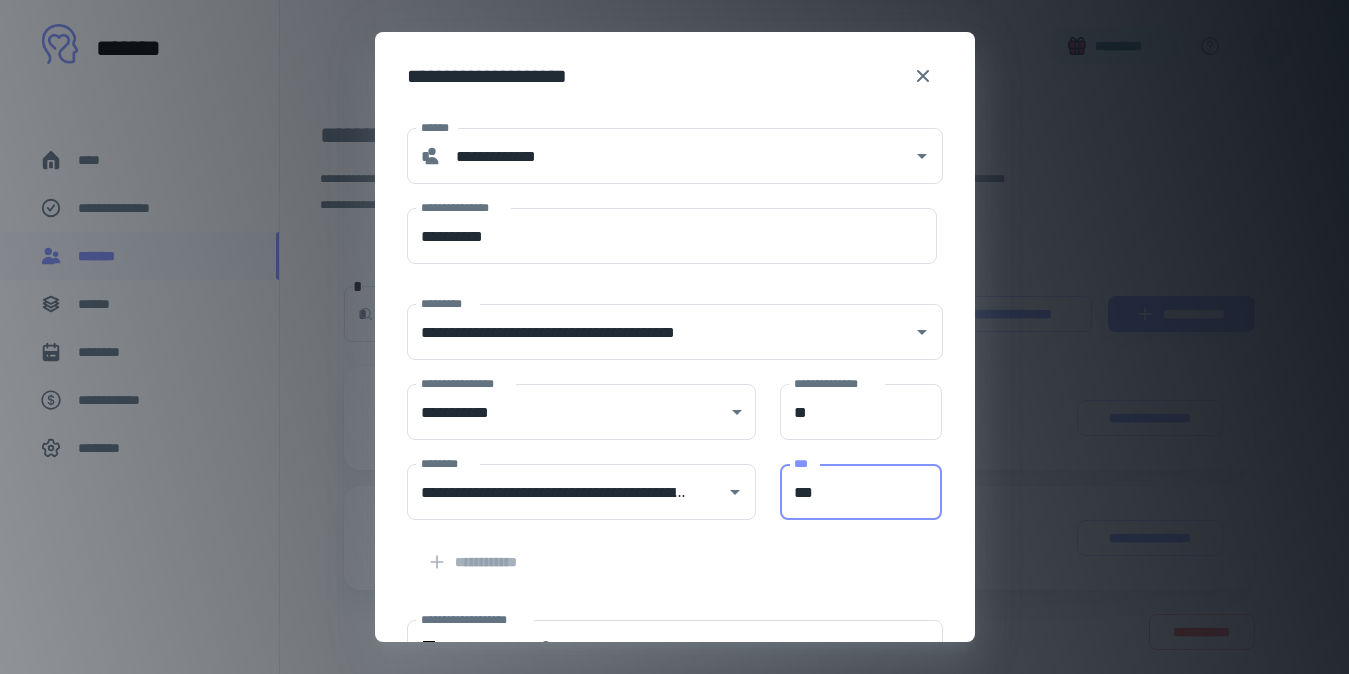 type on "***" 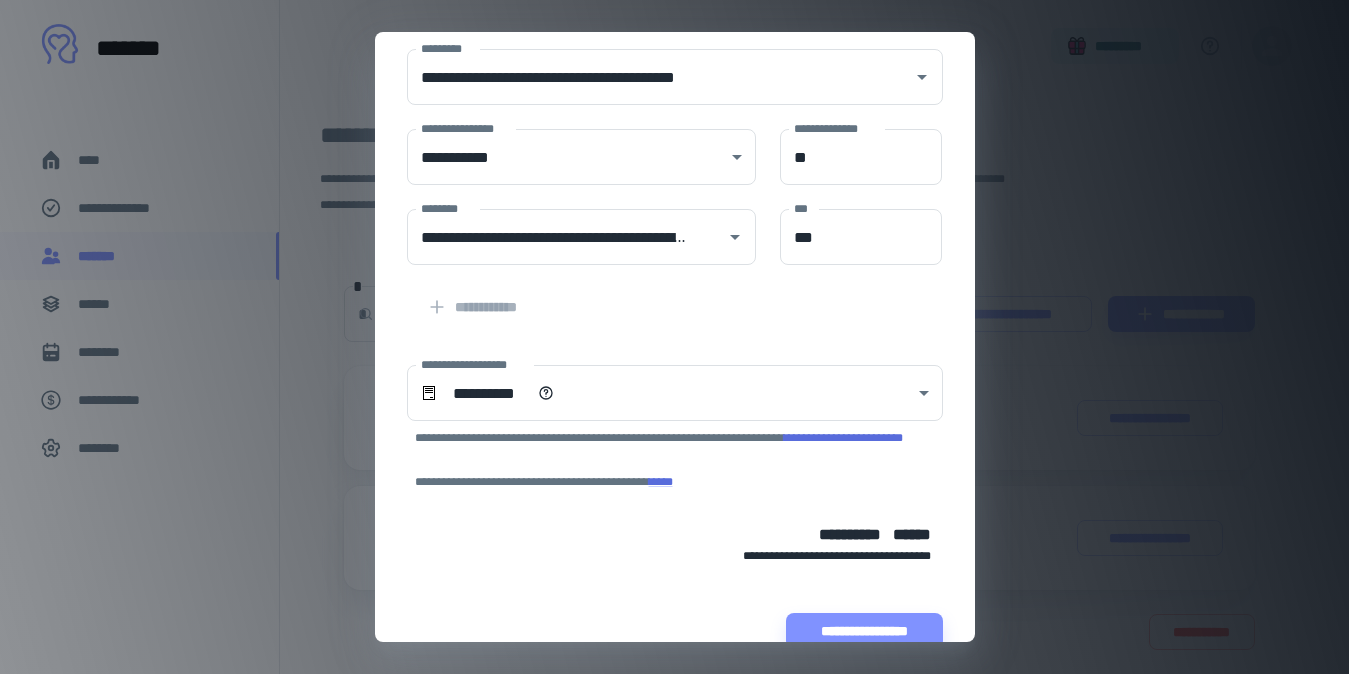 scroll, scrollTop: 78, scrollLeft: 0, axis: vertical 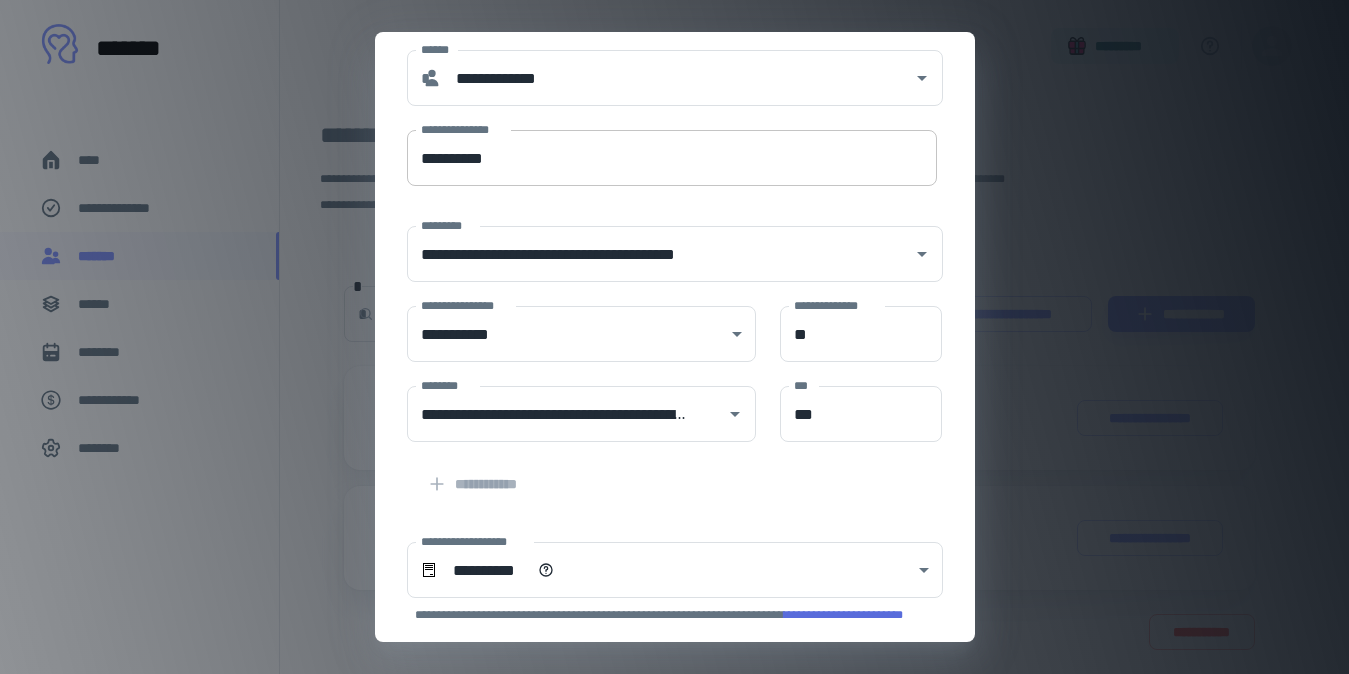 click on "**********" at bounding box center (672, 158) 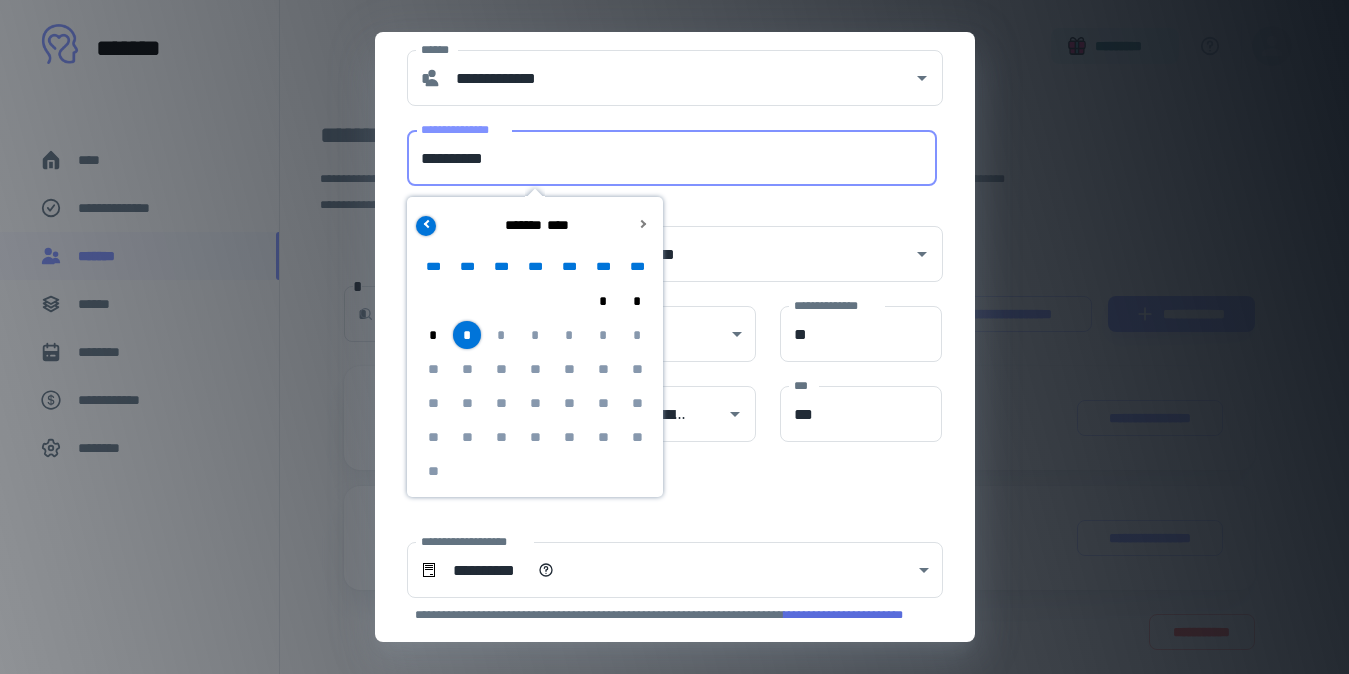 click at bounding box center (426, 226) 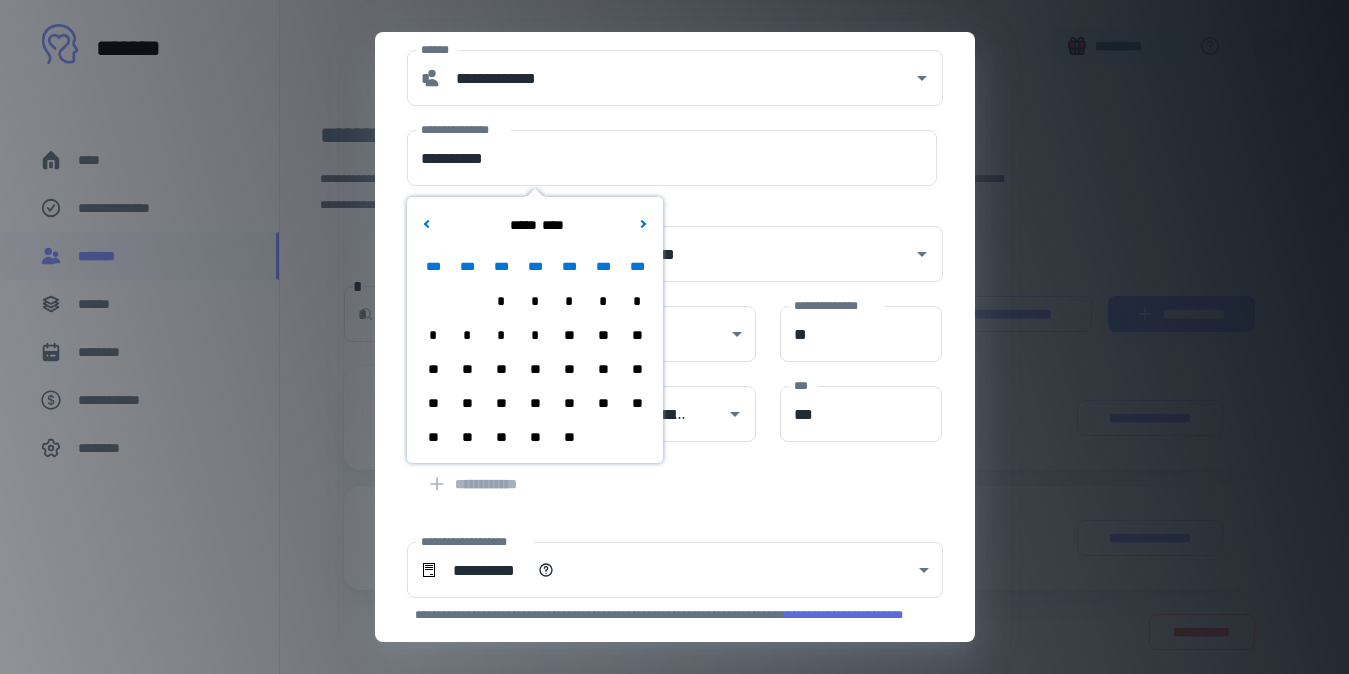 click on "**" at bounding box center (467, 437) 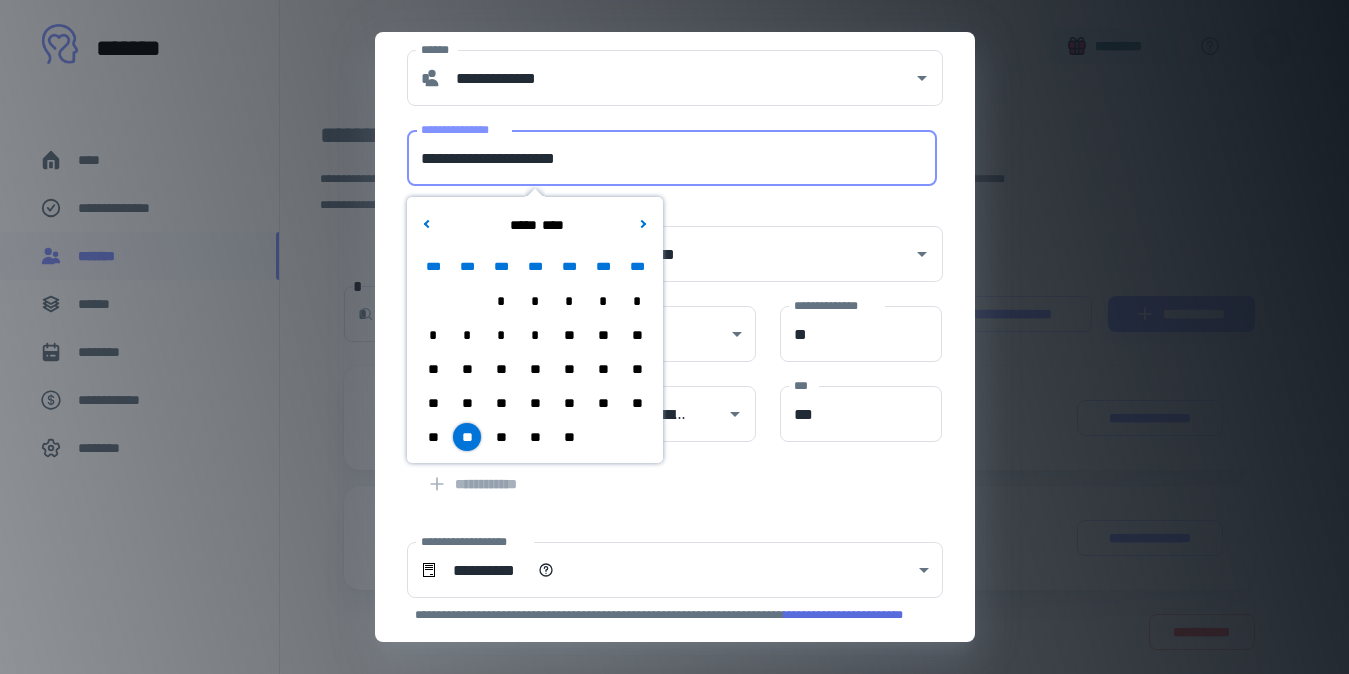 drag, startPoint x: 518, startPoint y: 153, endPoint x: 399, endPoint y: 142, distance: 119.507324 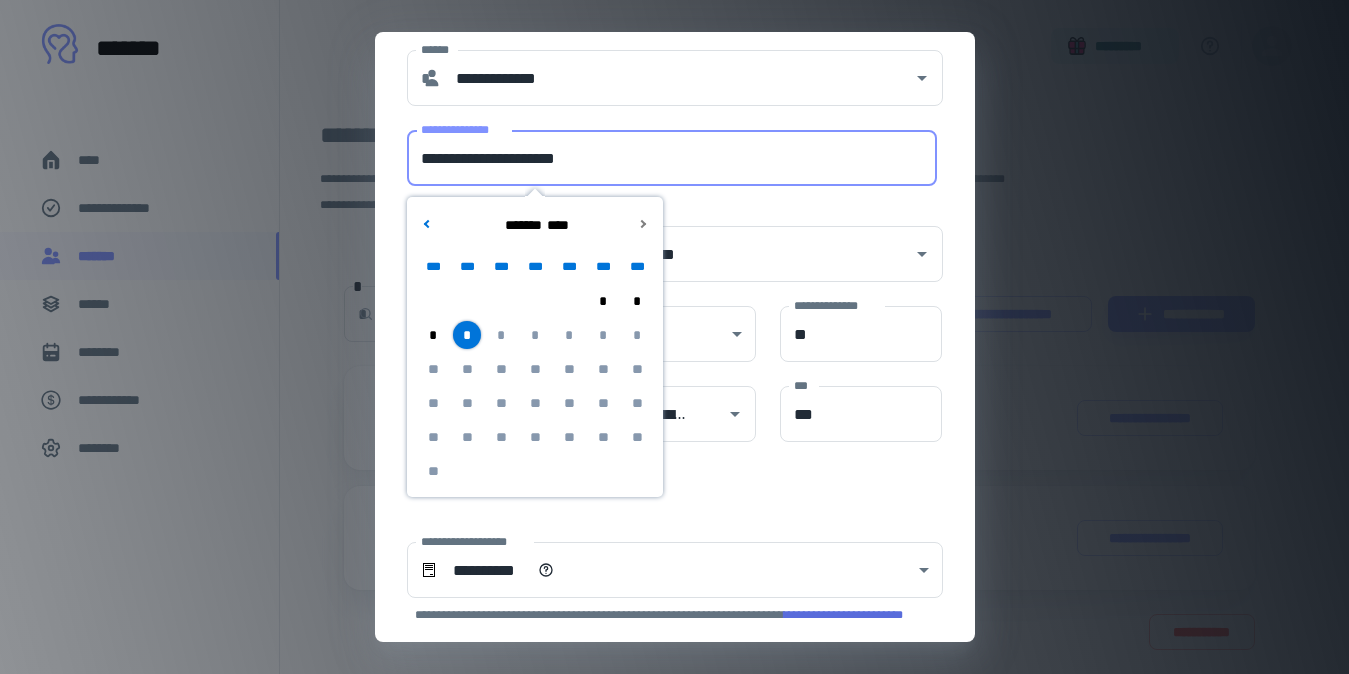 drag, startPoint x: 517, startPoint y: 160, endPoint x: 387, endPoint y: 158, distance: 130.01538 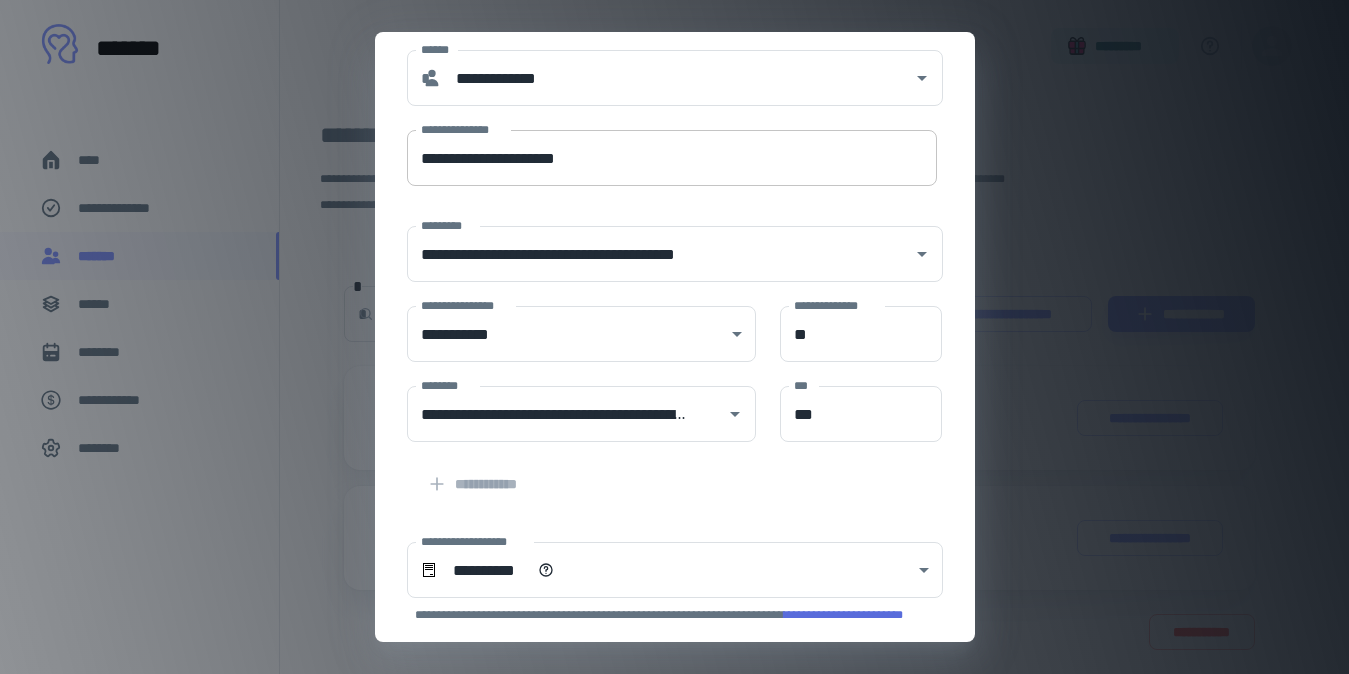 click on "**********" at bounding box center [672, 158] 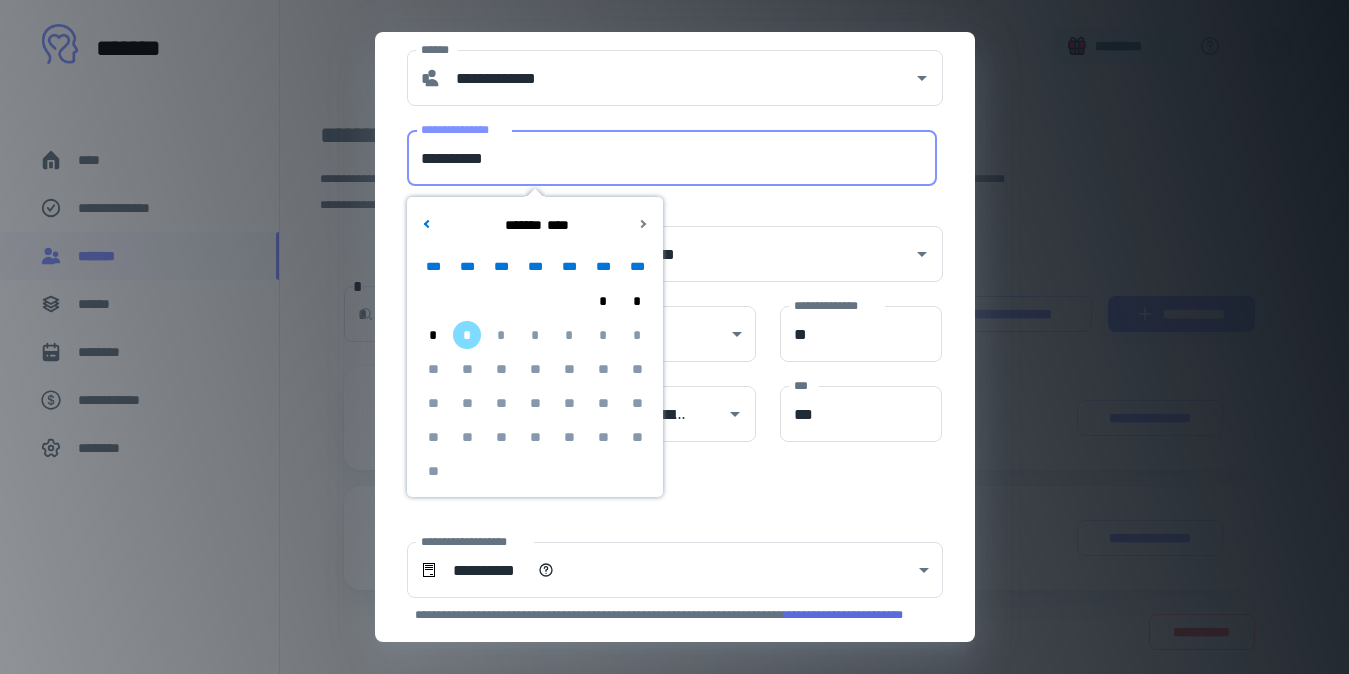 type on "**********" 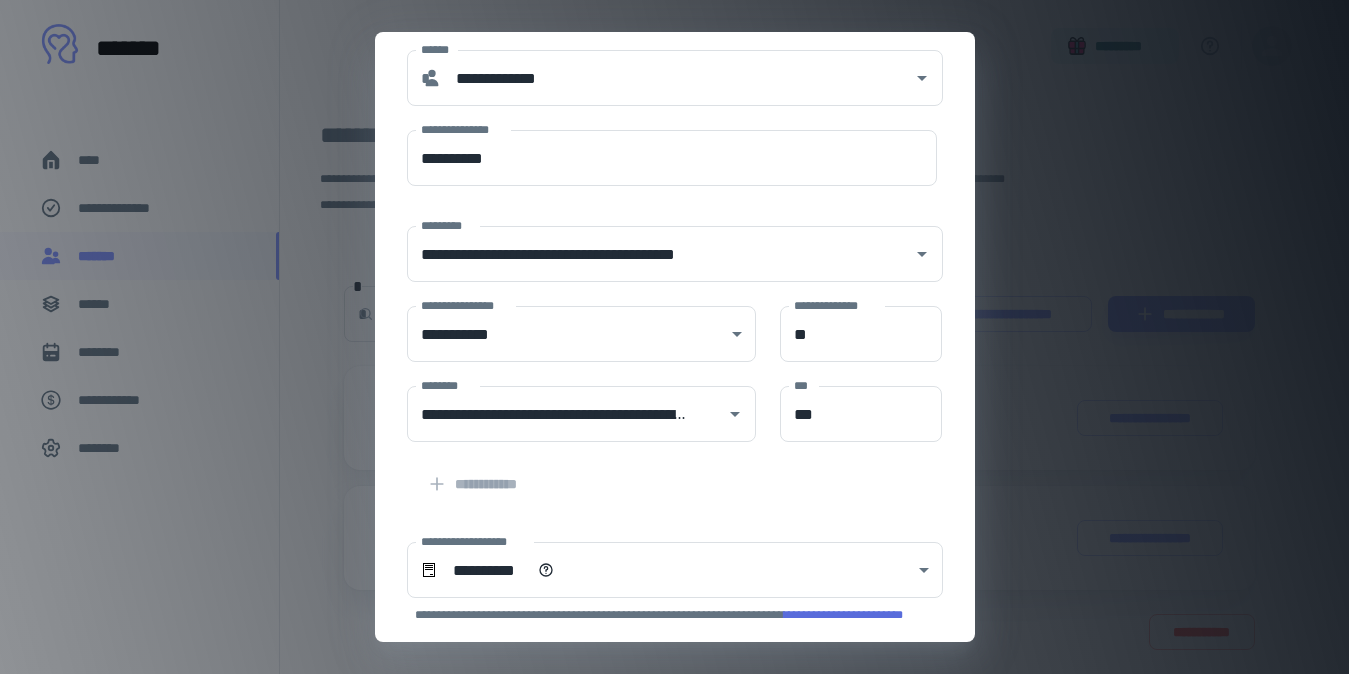 click on "**********" at bounding box center [663, 472] 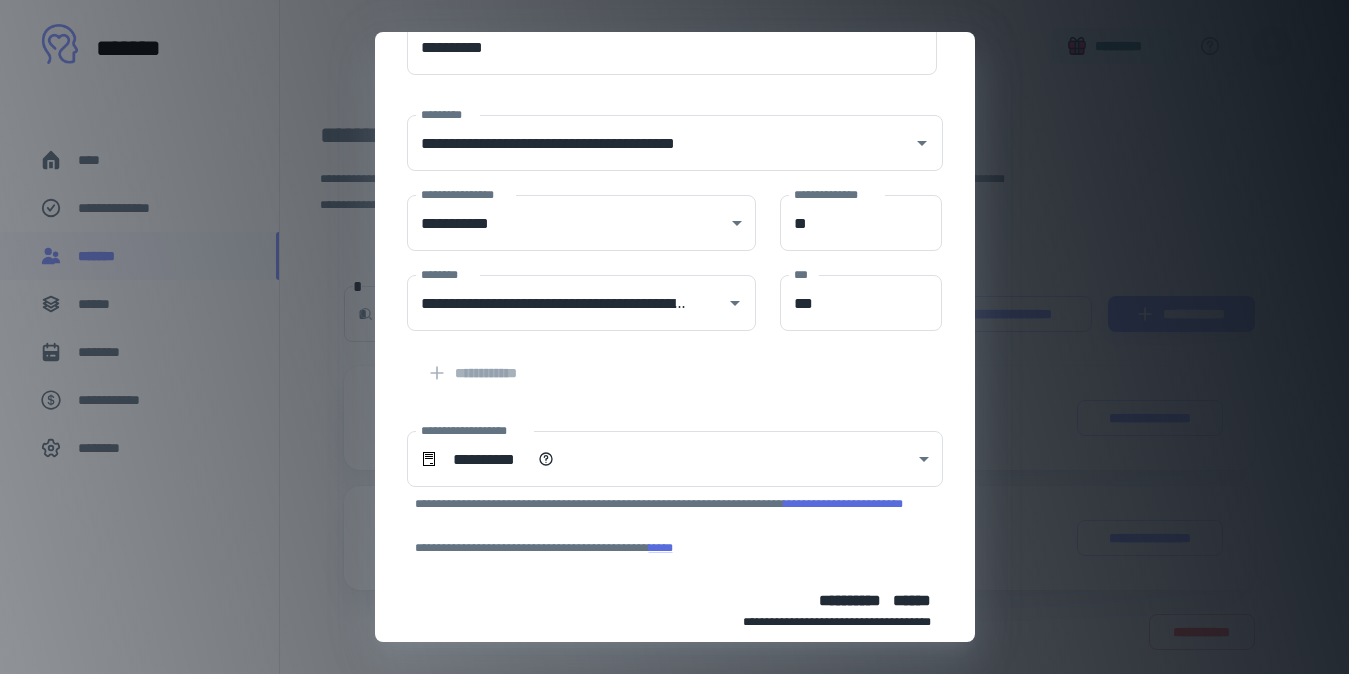 scroll, scrollTop: 291, scrollLeft: 0, axis: vertical 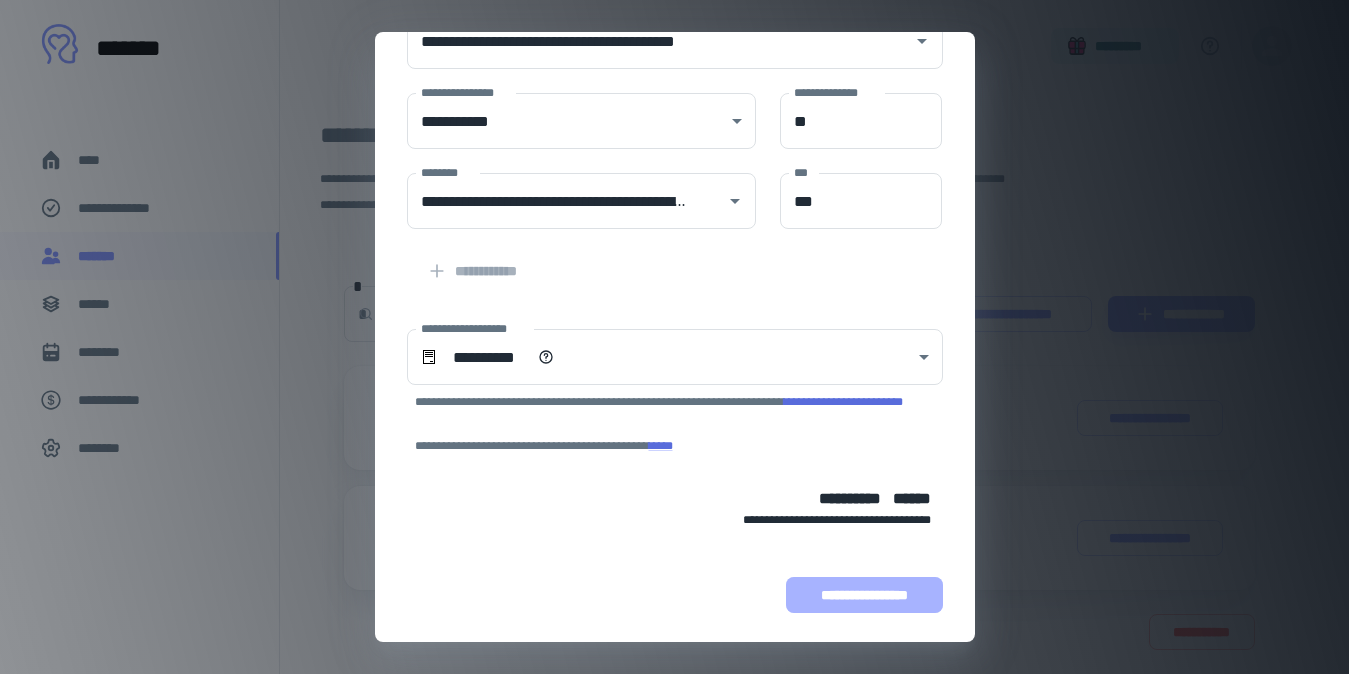 click on "**********" at bounding box center [864, 595] 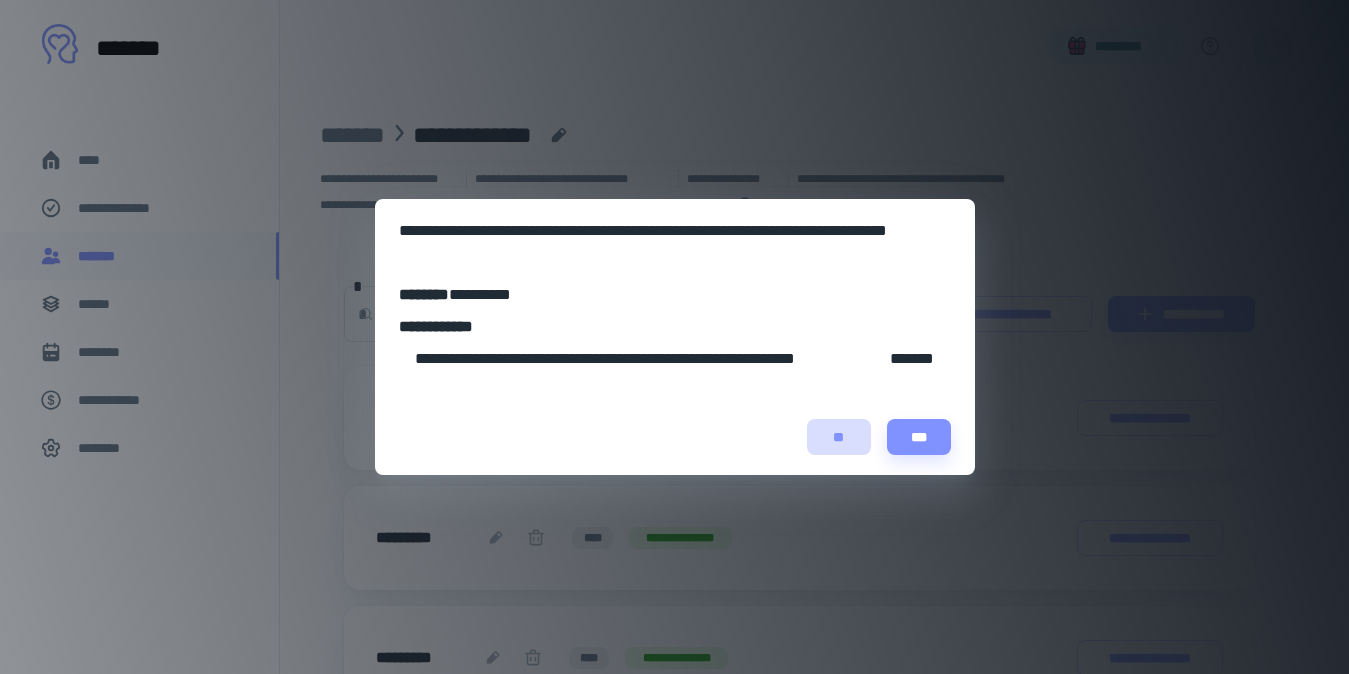 click on "**" at bounding box center [839, 437] 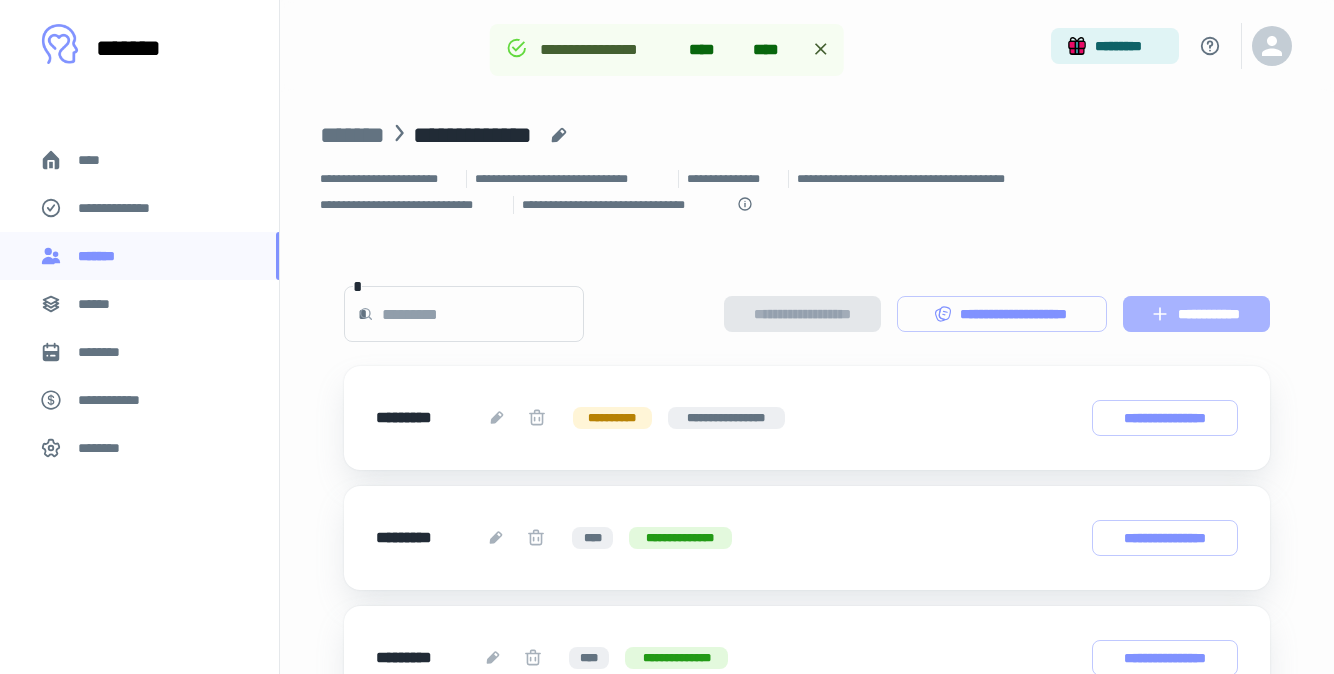 click on "**********" at bounding box center (1196, 314) 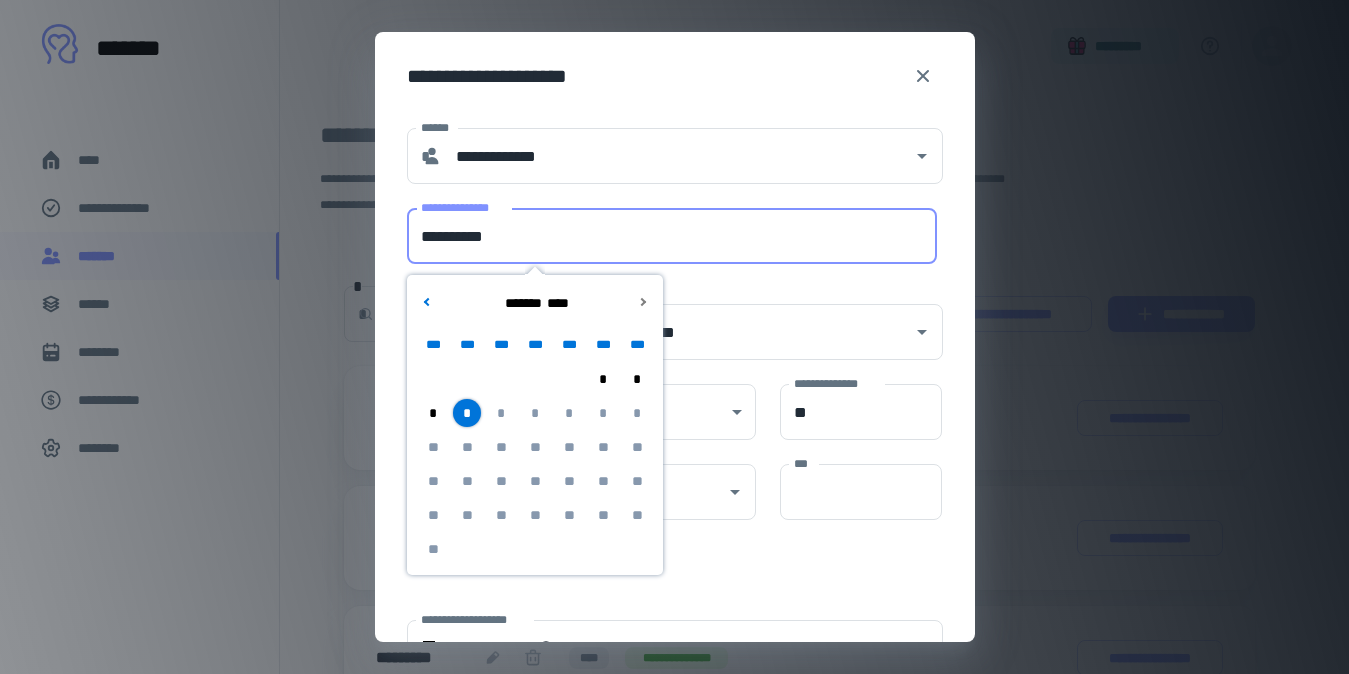 click on "**********" at bounding box center [672, 236] 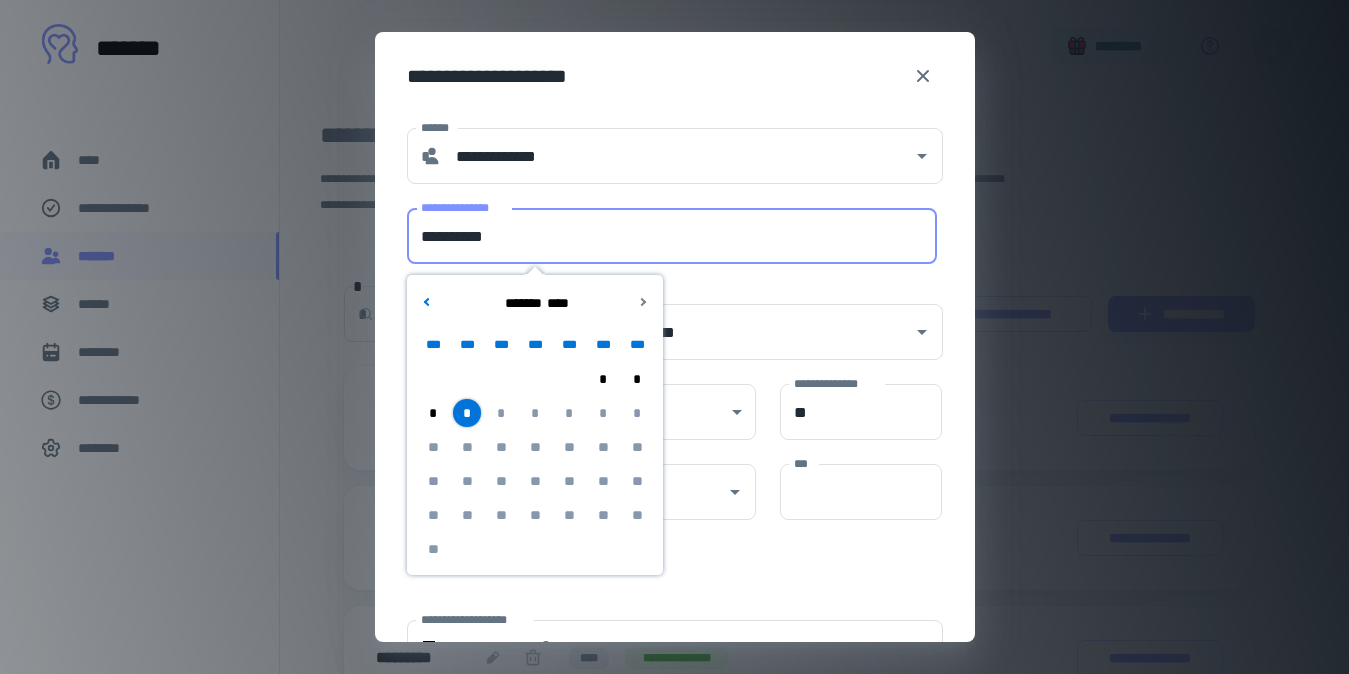 click on "*" at bounding box center [603, 379] 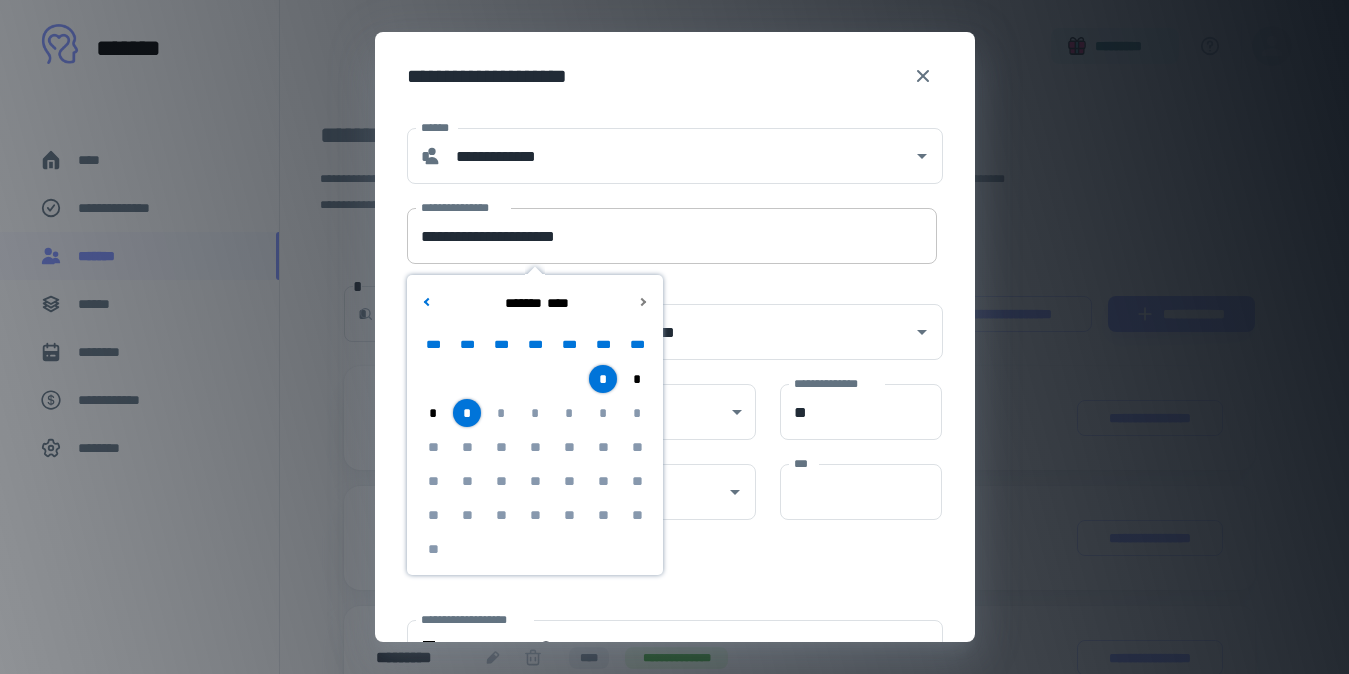 click on "**********" at bounding box center [672, 236] 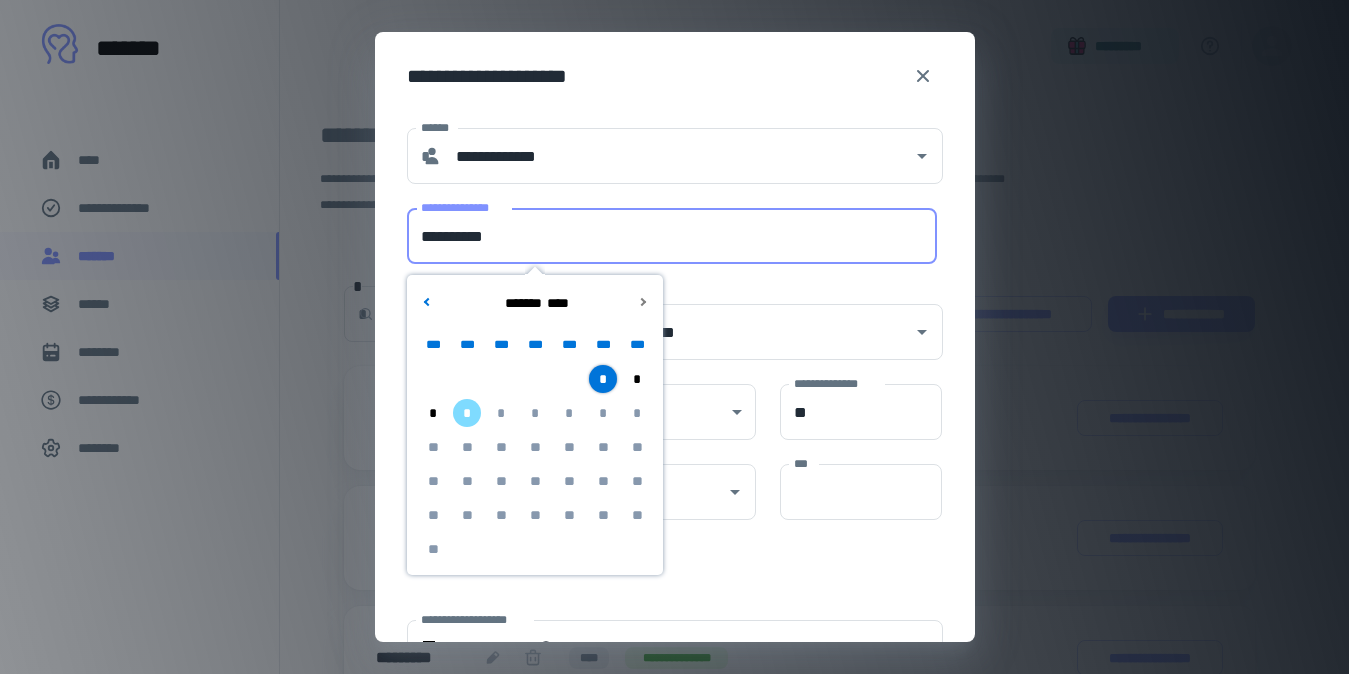 type on "**********" 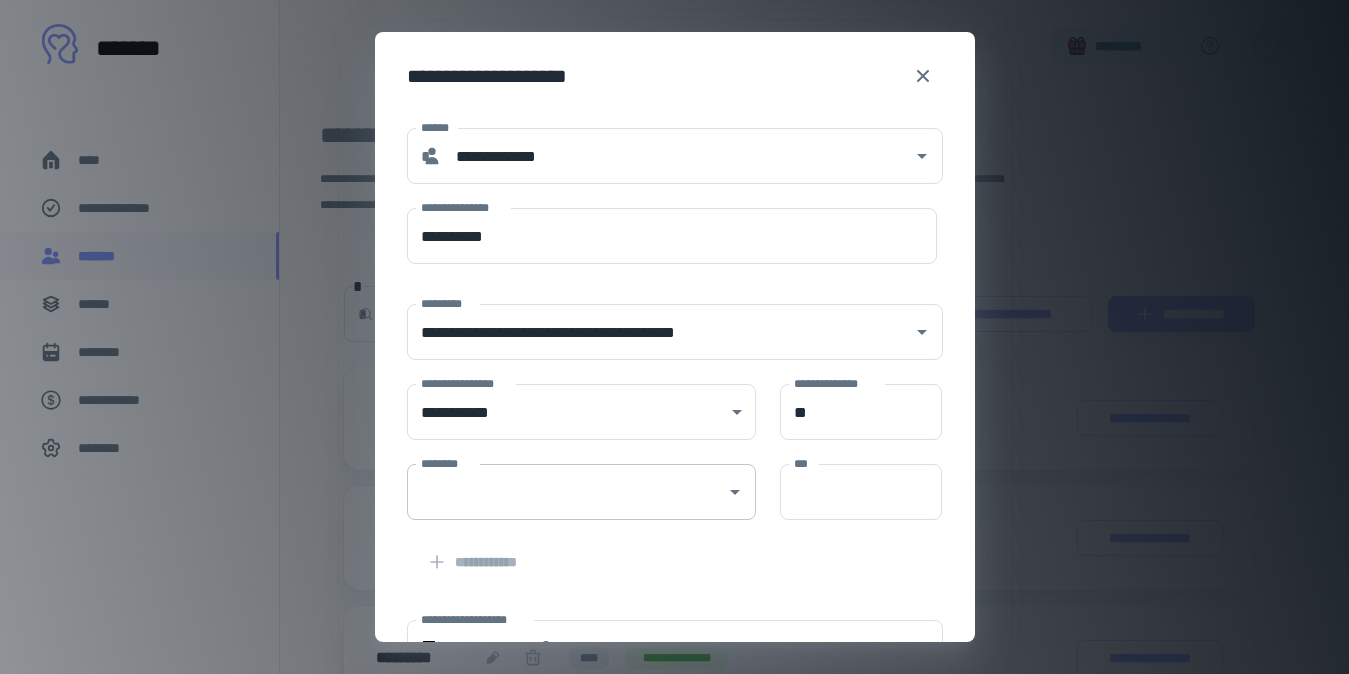 click on "********" at bounding box center [581, 492] 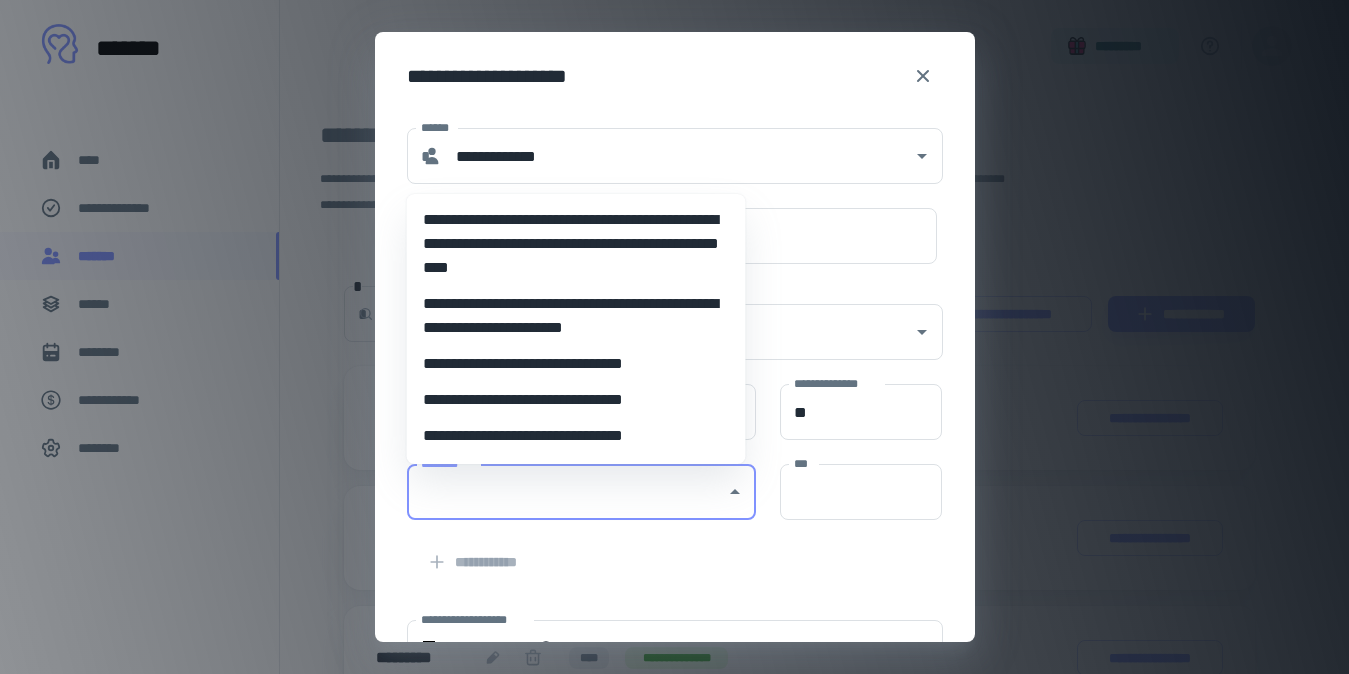 click on "********" at bounding box center [566, 492] 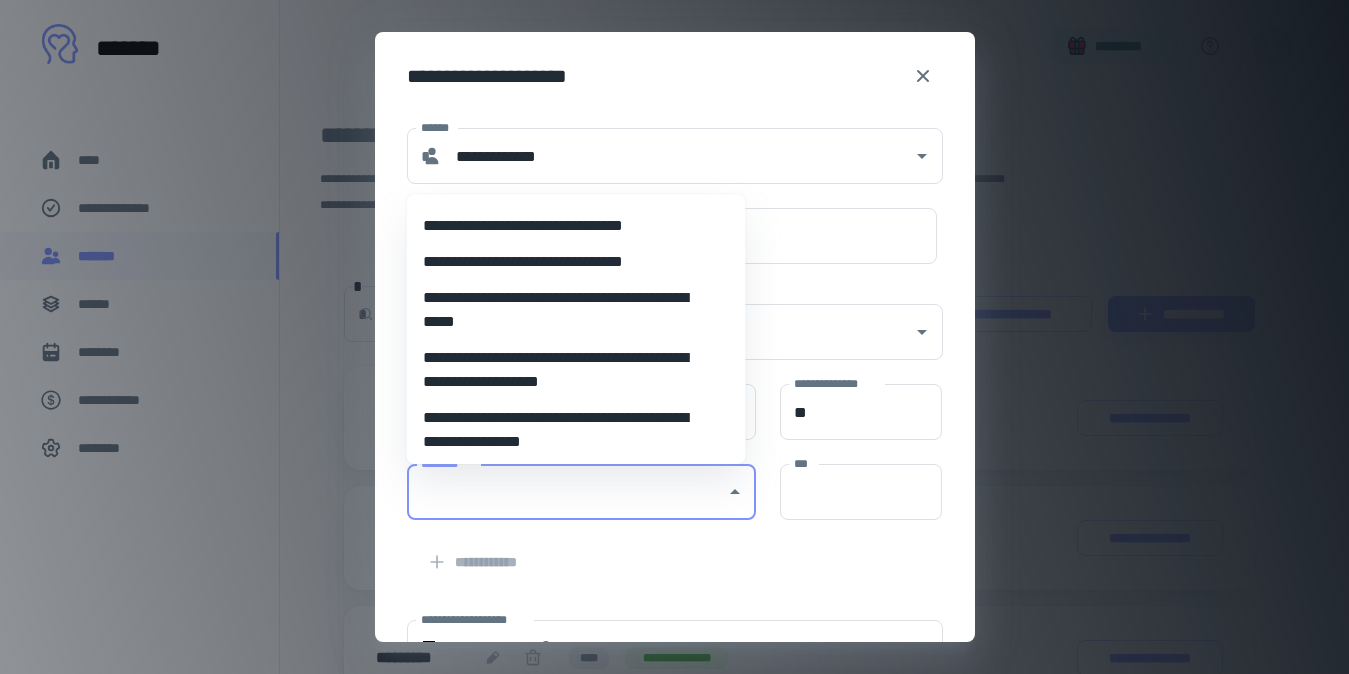 scroll, scrollTop: 223, scrollLeft: 0, axis: vertical 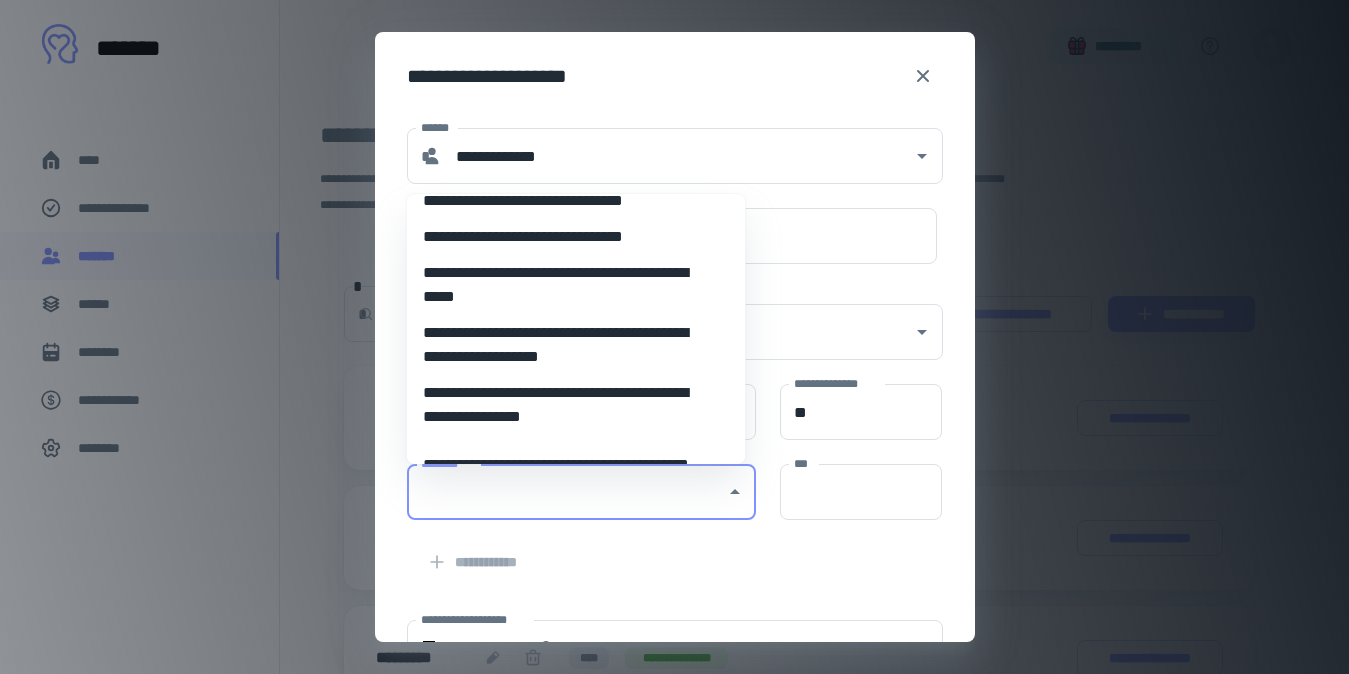 click on "**********" at bounding box center (569, 405) 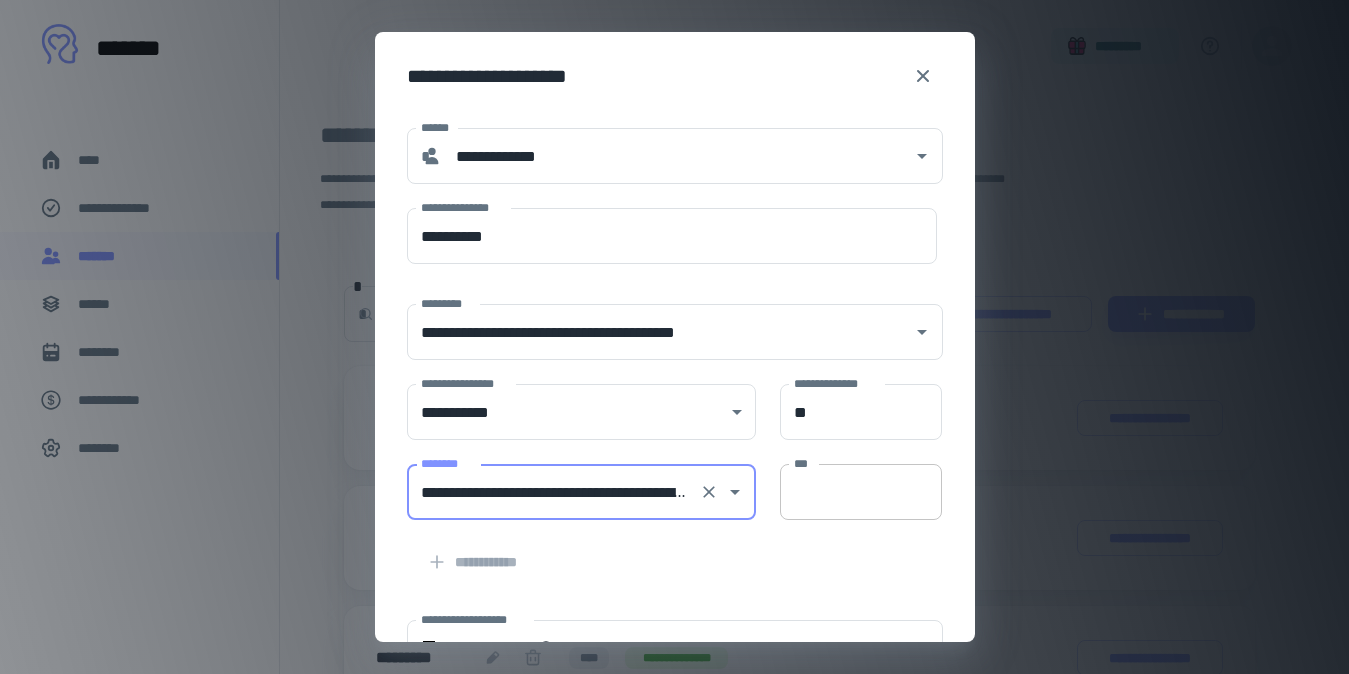 click on "***" at bounding box center [861, 492] 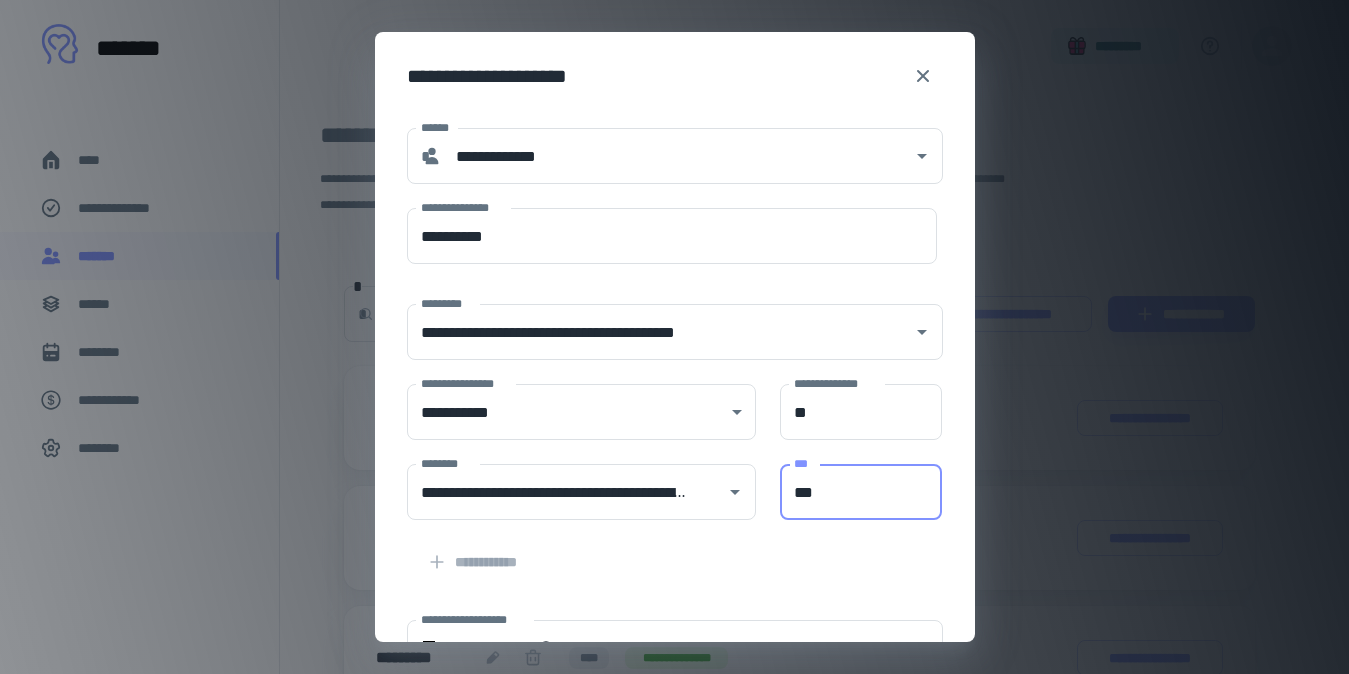 type on "***" 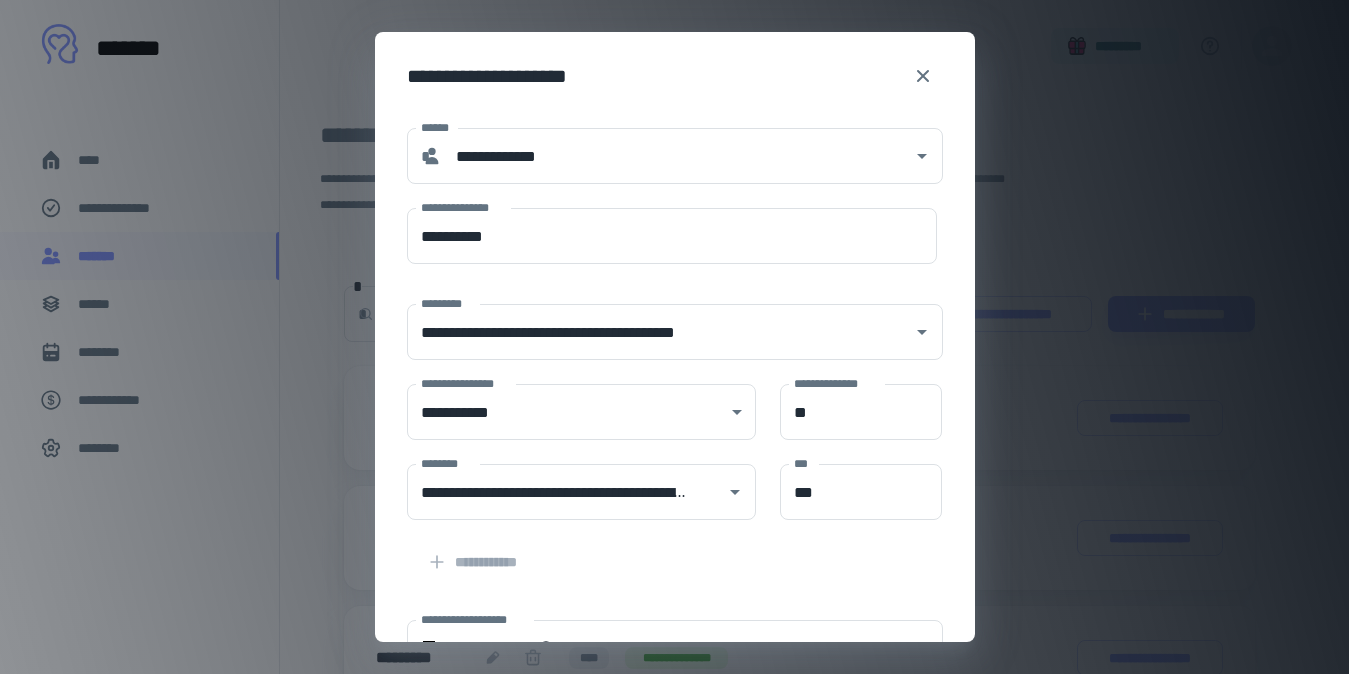 click on "**********" at bounding box center (663, 550) 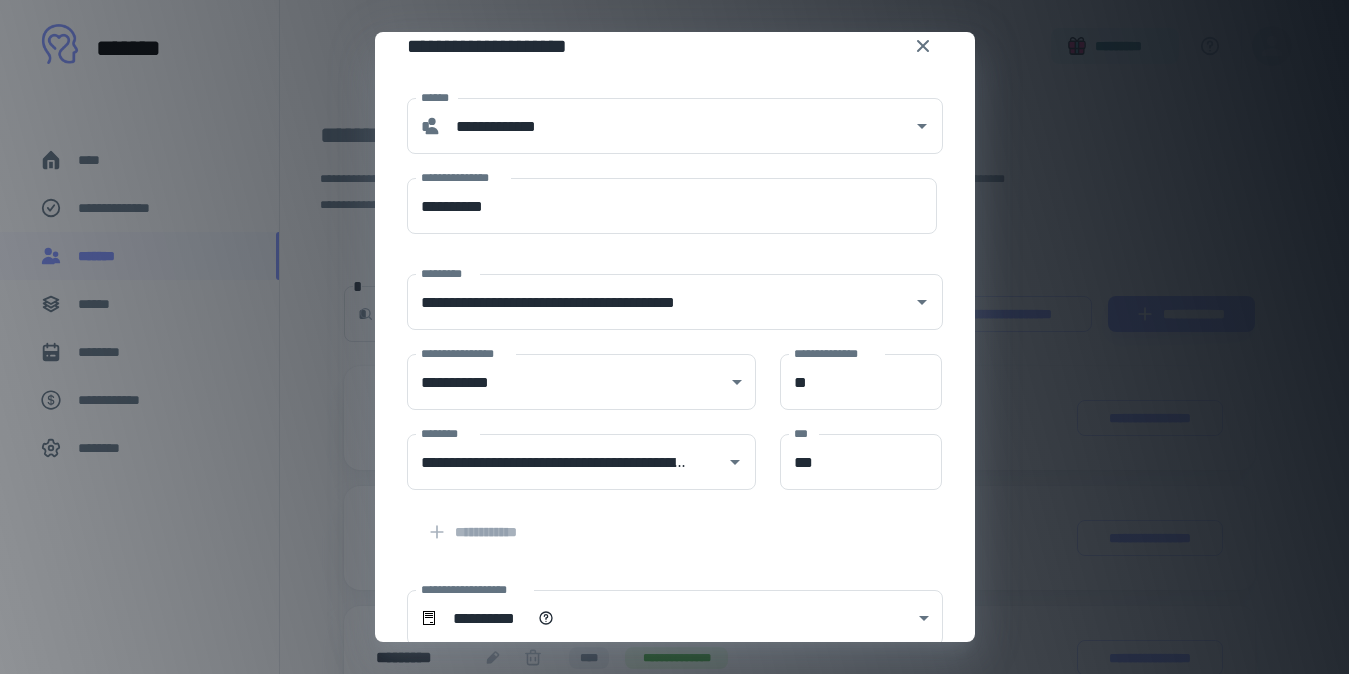 scroll, scrollTop: 0, scrollLeft: 0, axis: both 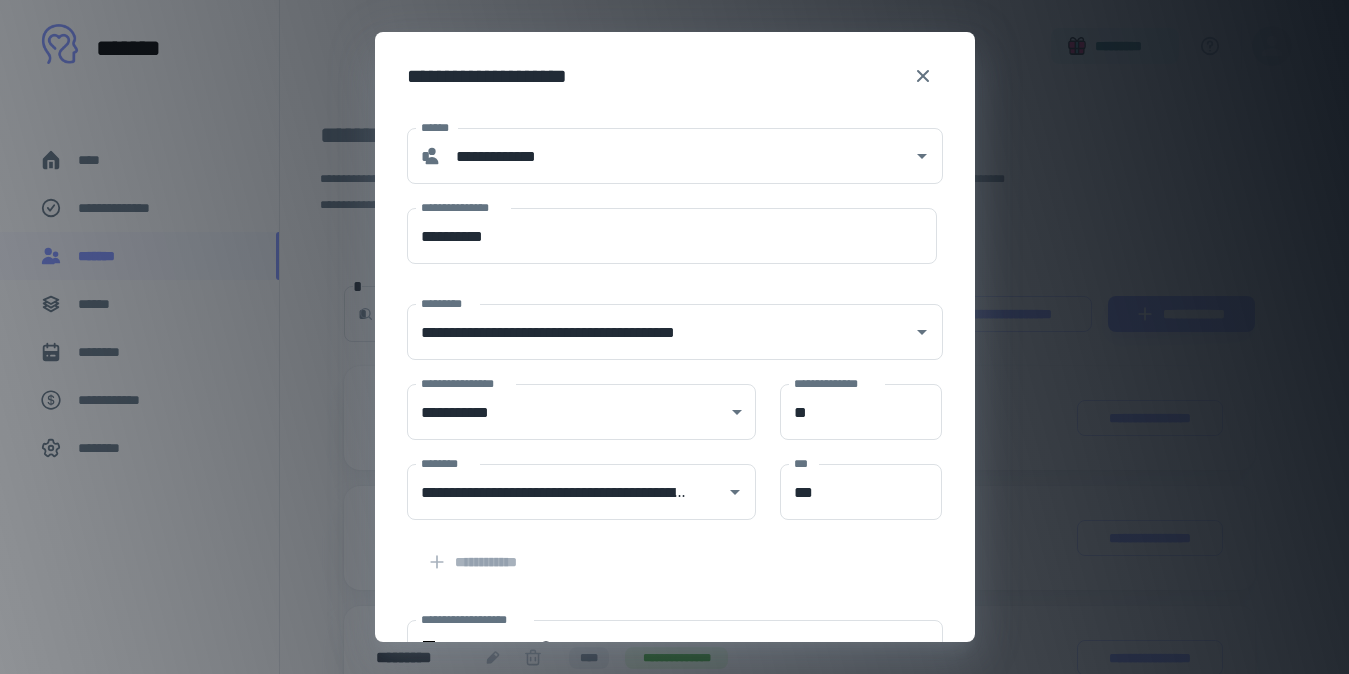 click on "**********" at bounding box center (675, 524) 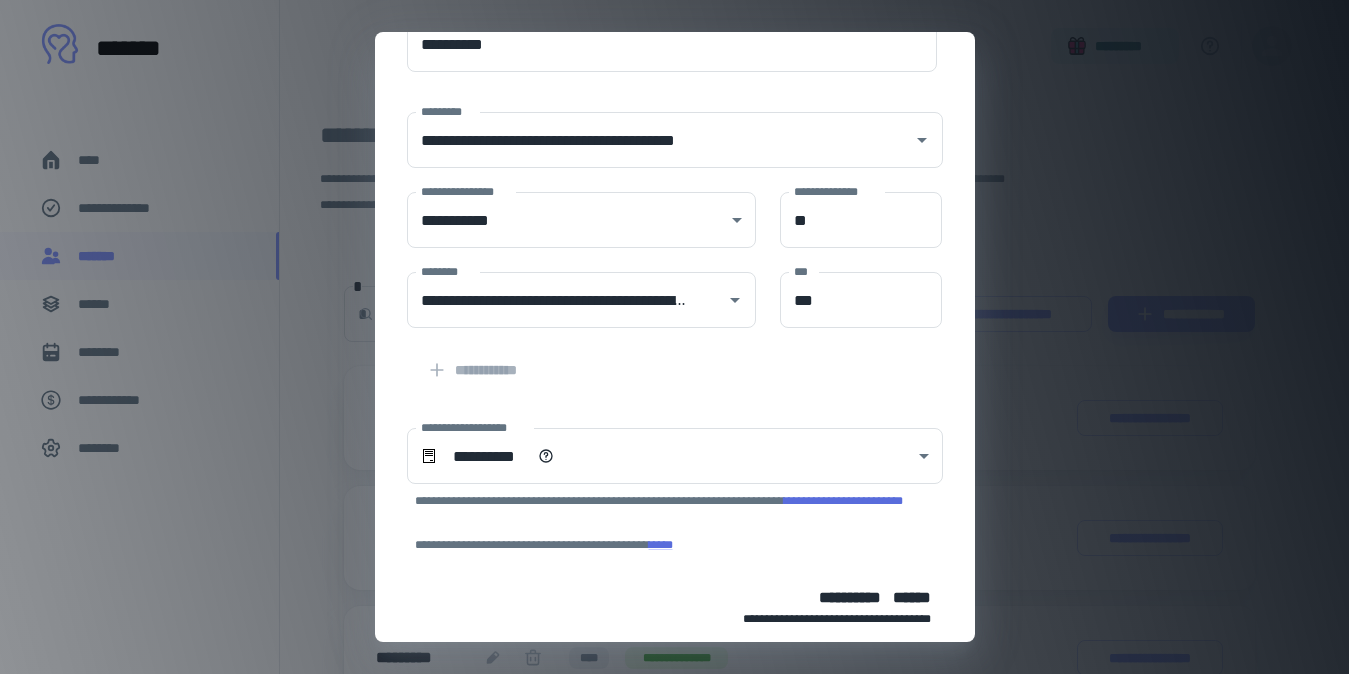 scroll, scrollTop: 200, scrollLeft: 0, axis: vertical 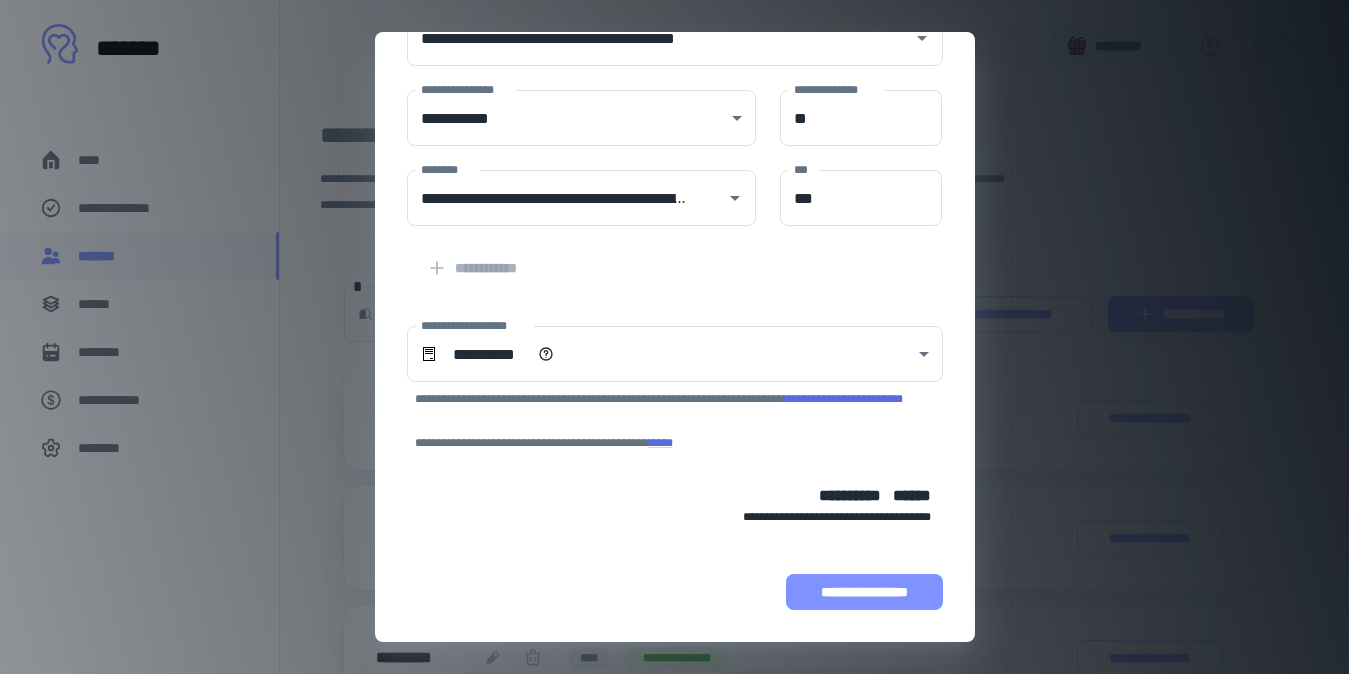 click on "**********" at bounding box center (864, 592) 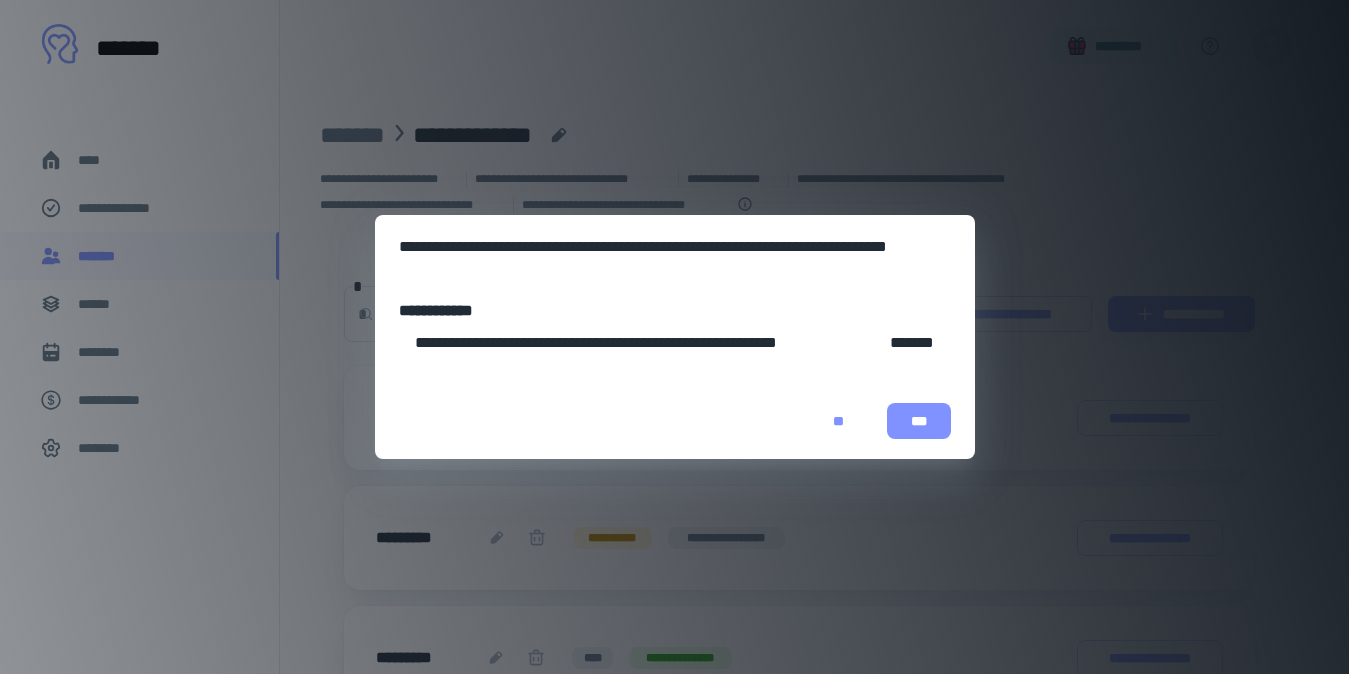 click on "***" at bounding box center [919, 421] 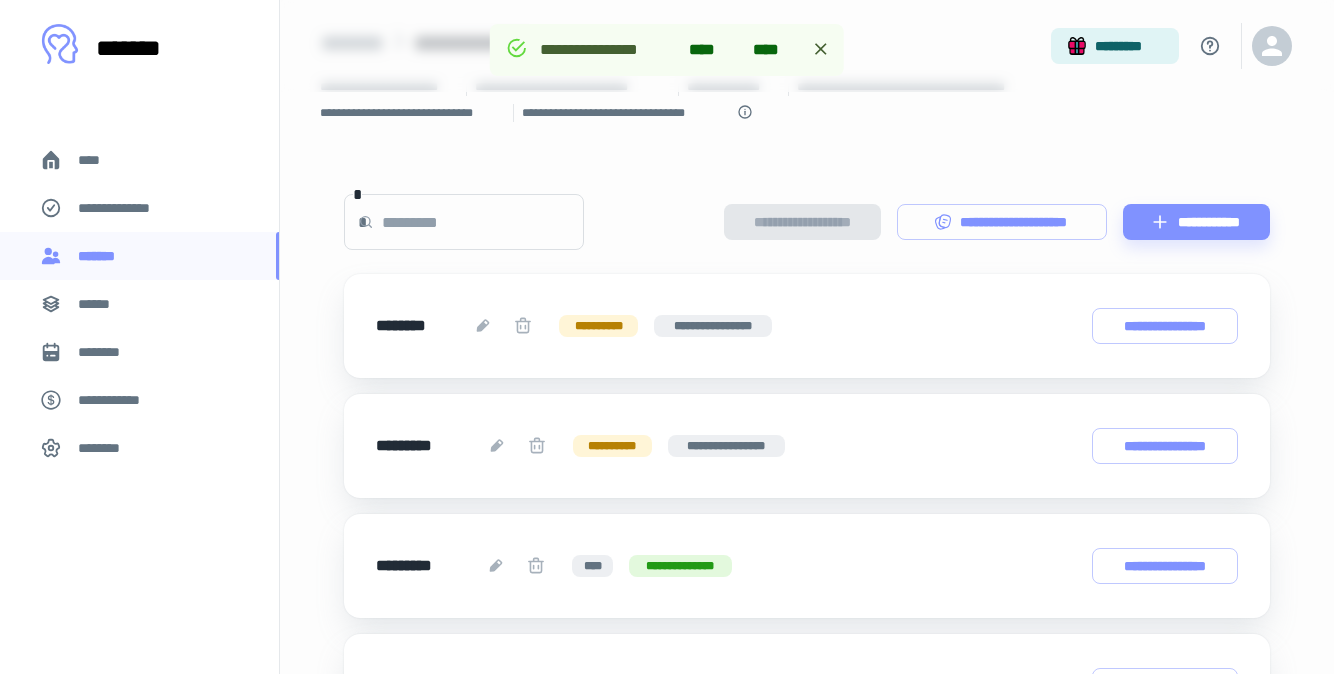 scroll, scrollTop: 0, scrollLeft: 0, axis: both 